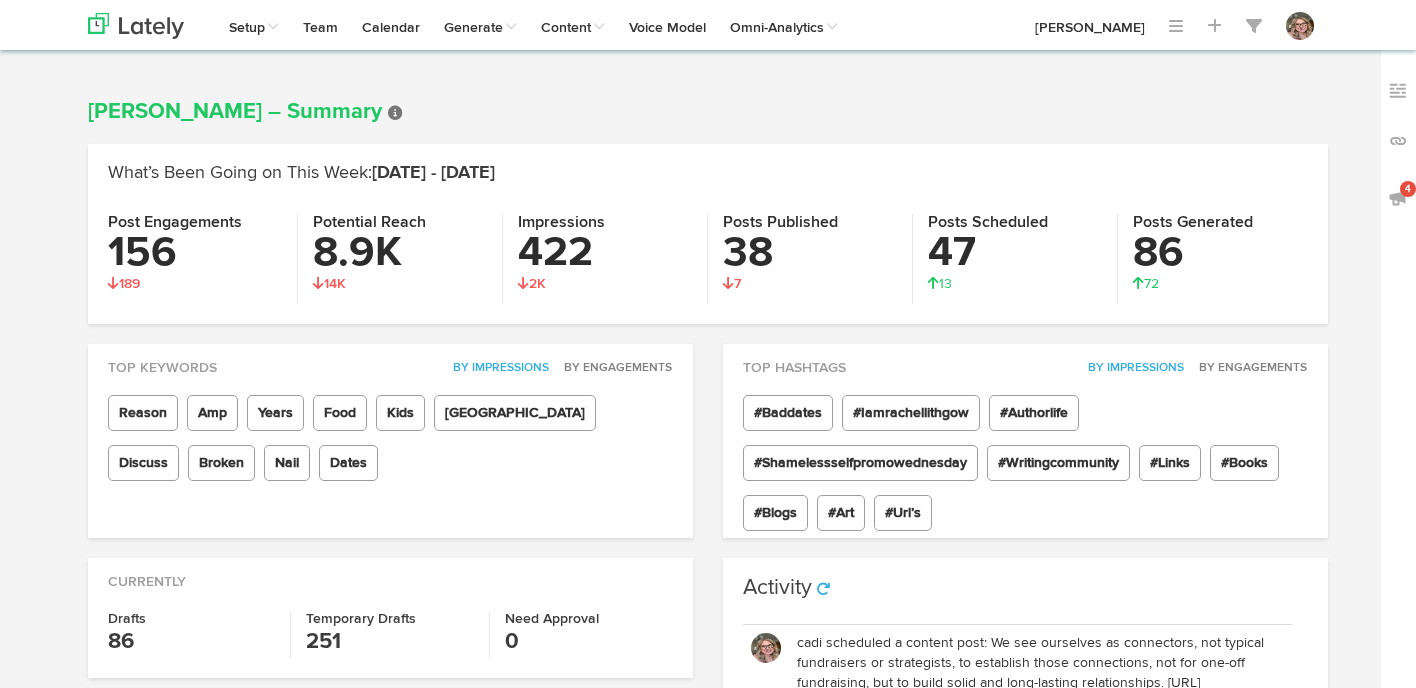 scroll, scrollTop: 0, scrollLeft: 0, axis: both 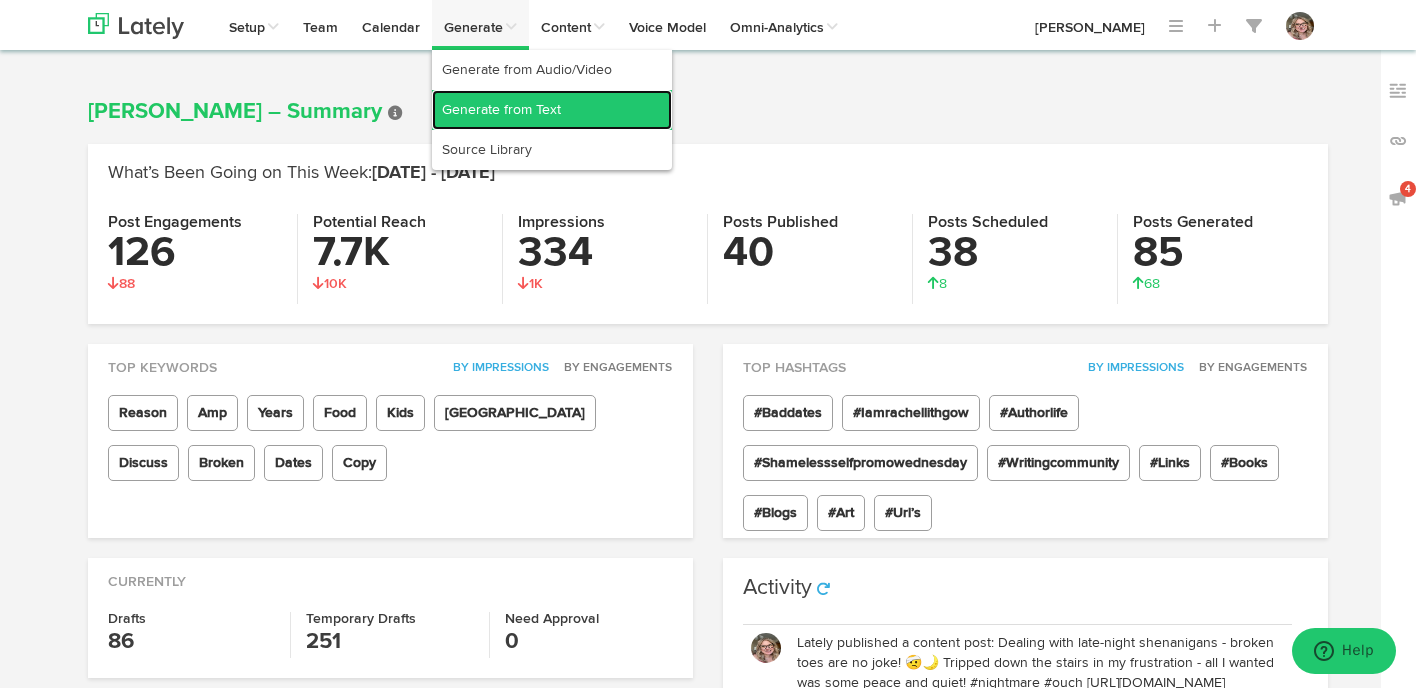 click on "Generate from Text" at bounding box center (552, 110) 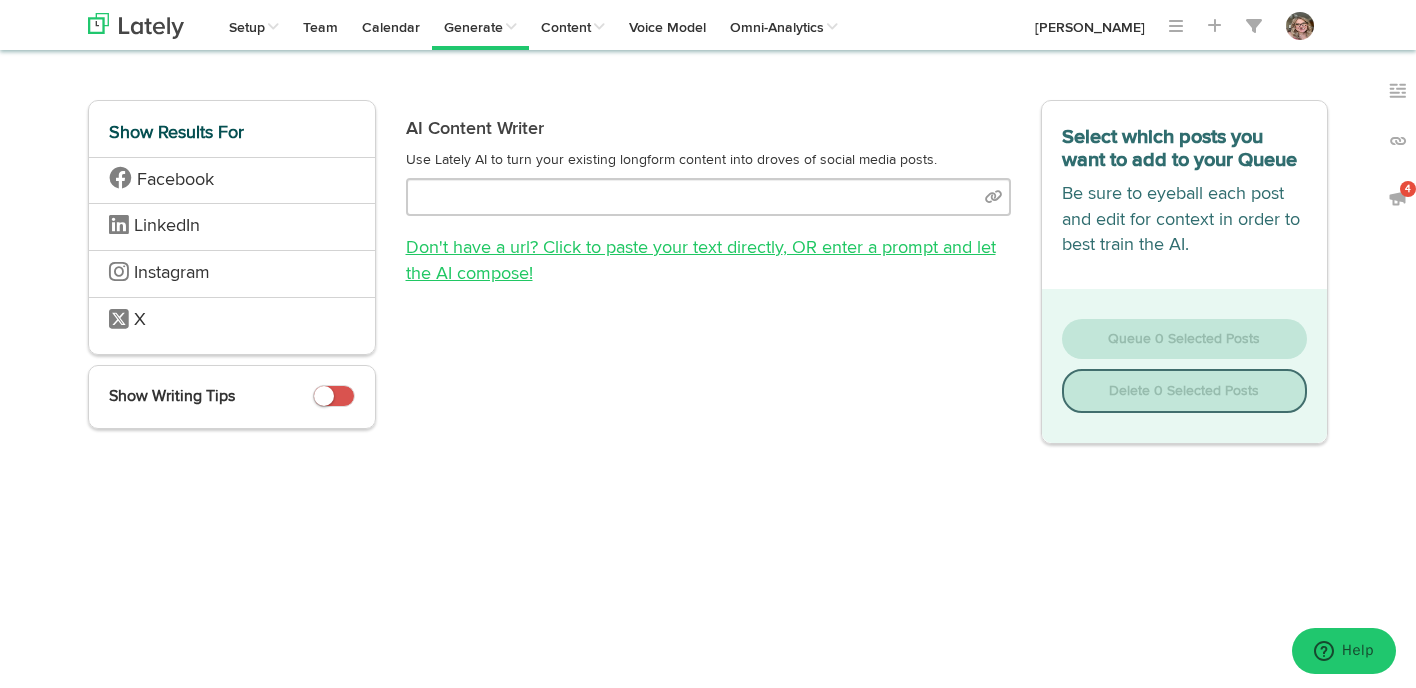 click on "Don't have a url? Click to paste your text directly
, OR enter a prompt and let the AI compose!" at bounding box center [701, 261] 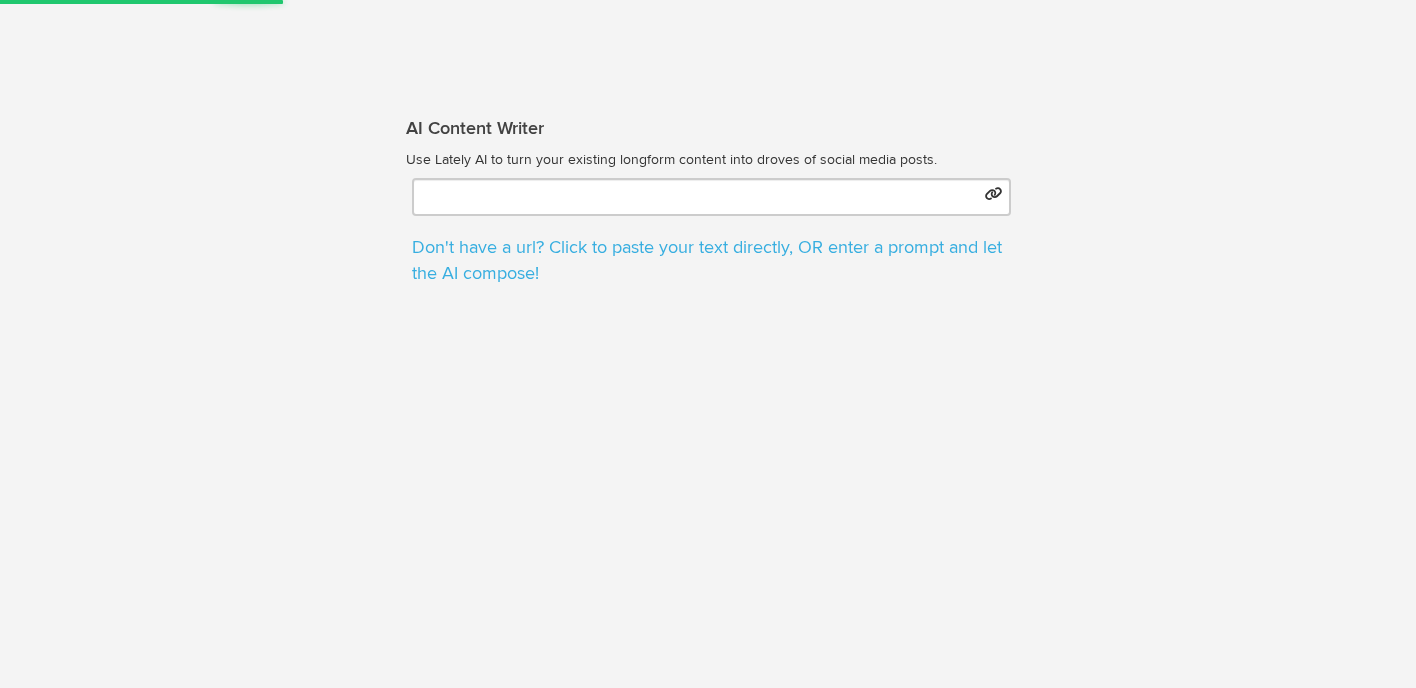 scroll, scrollTop: 0, scrollLeft: 0, axis: both 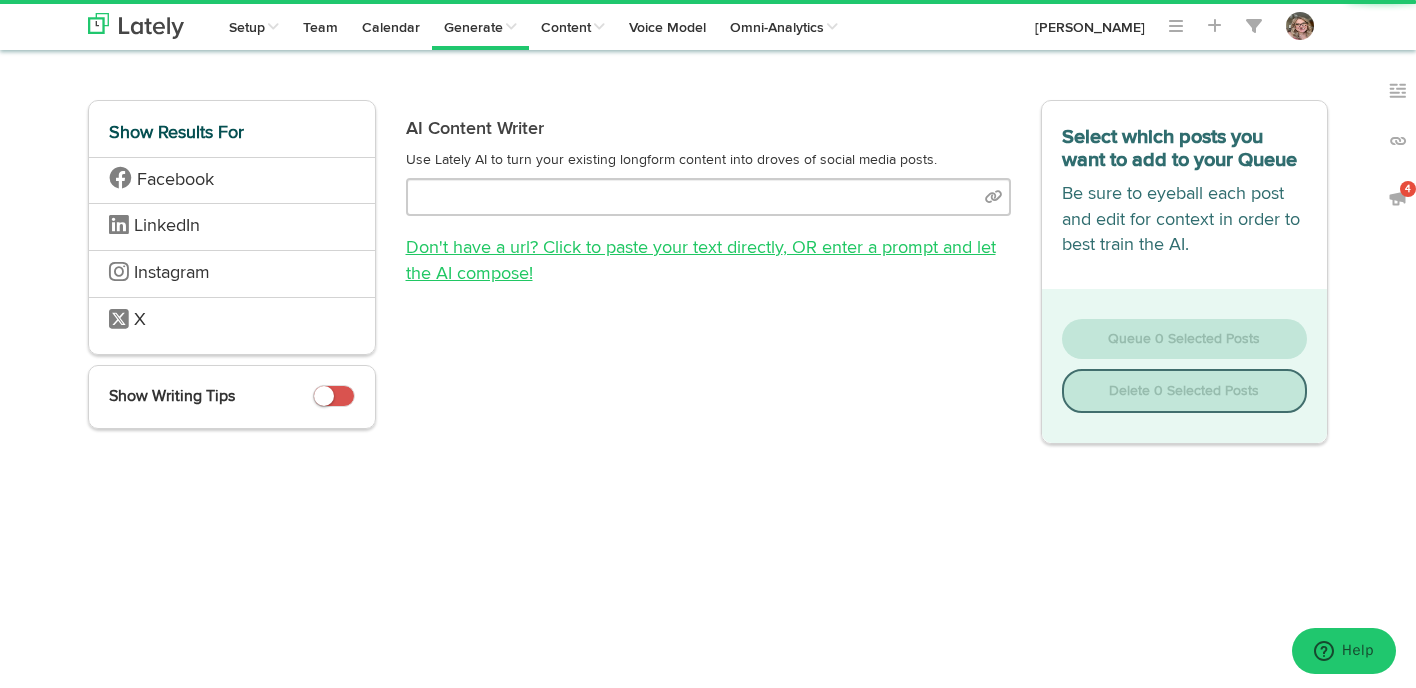 click on "Don't have a url? Click to paste your text directly
, OR enter a prompt and let the AI compose!" at bounding box center [701, 261] 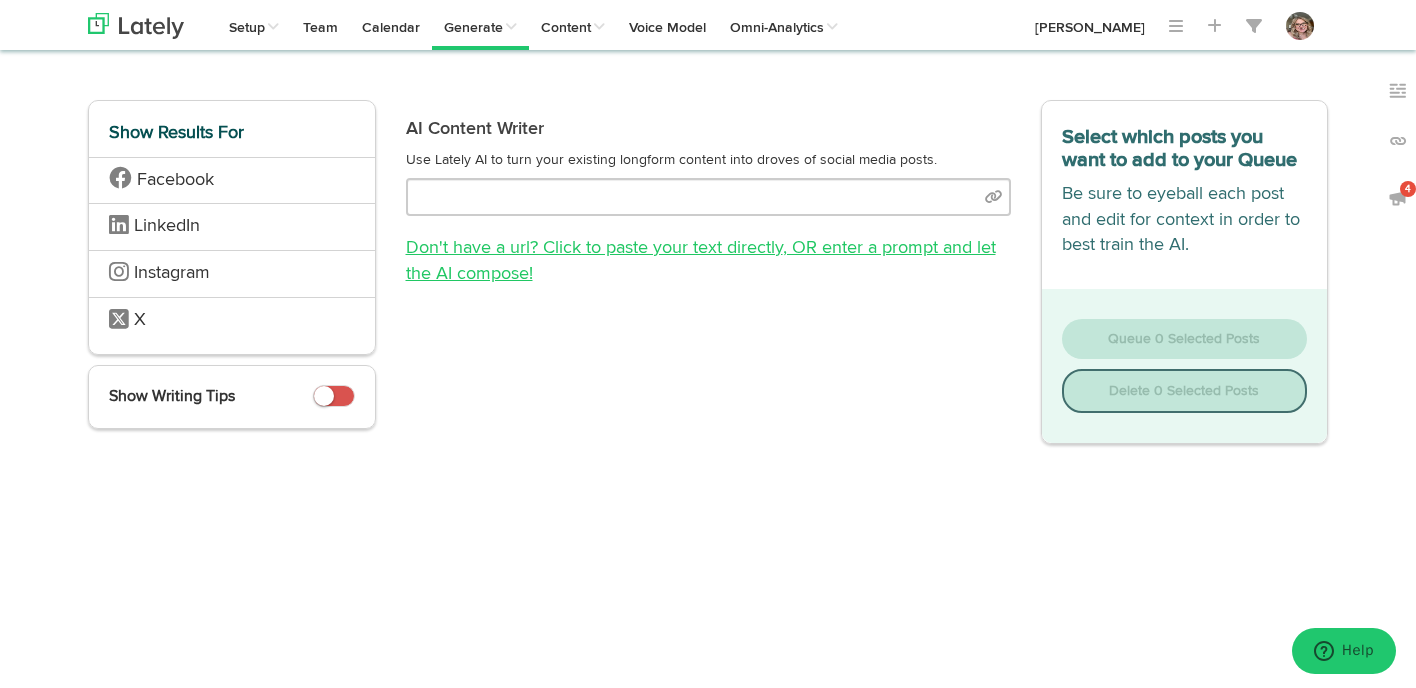 click on "Don't have a url? Click to paste your text directly
, OR enter a prompt and let the AI compose!" at bounding box center [701, 261] 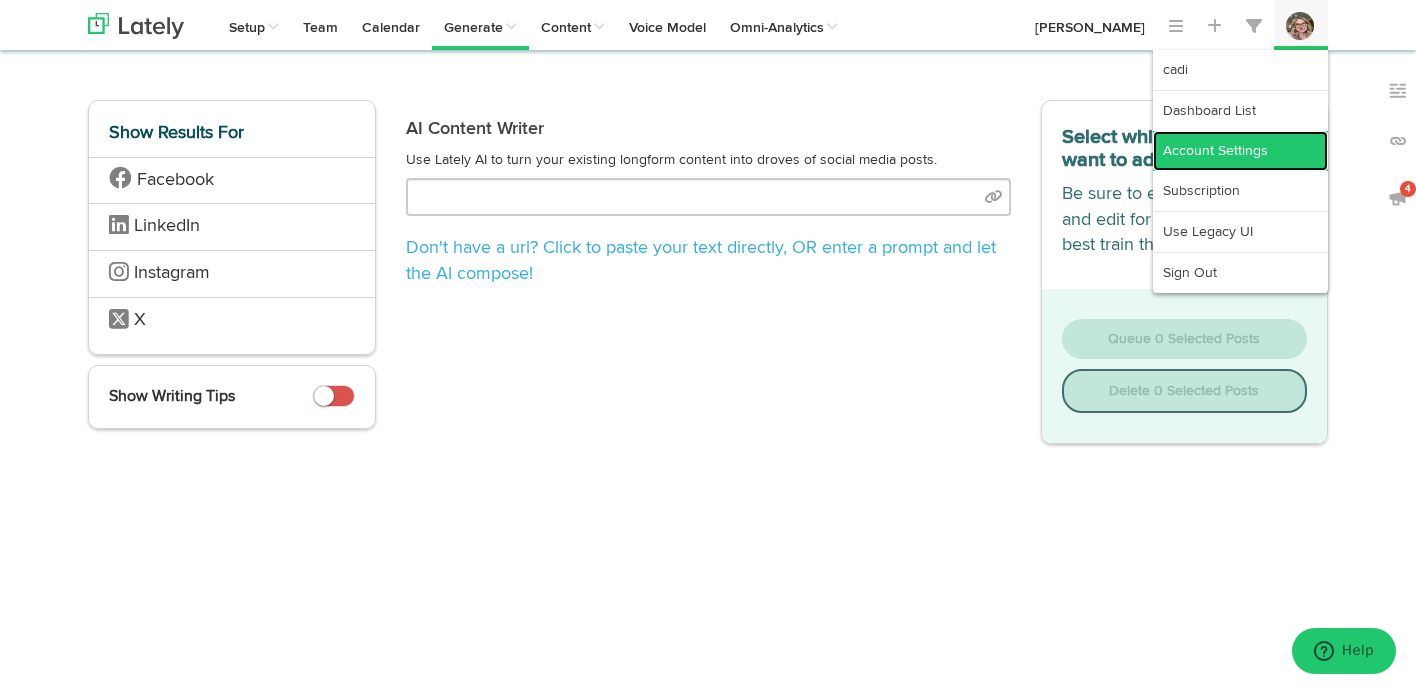 click on "Account Settings" at bounding box center [1240, 151] 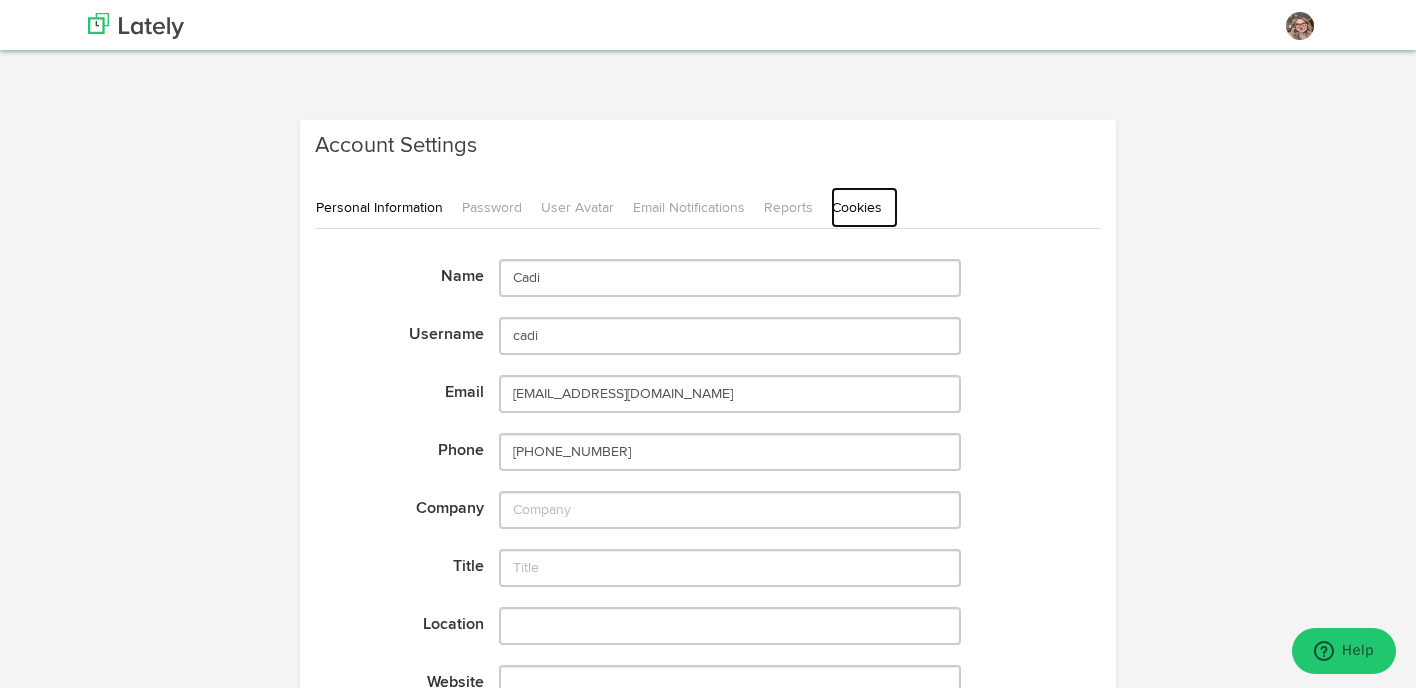 click on "Cookies" at bounding box center (864, 207) 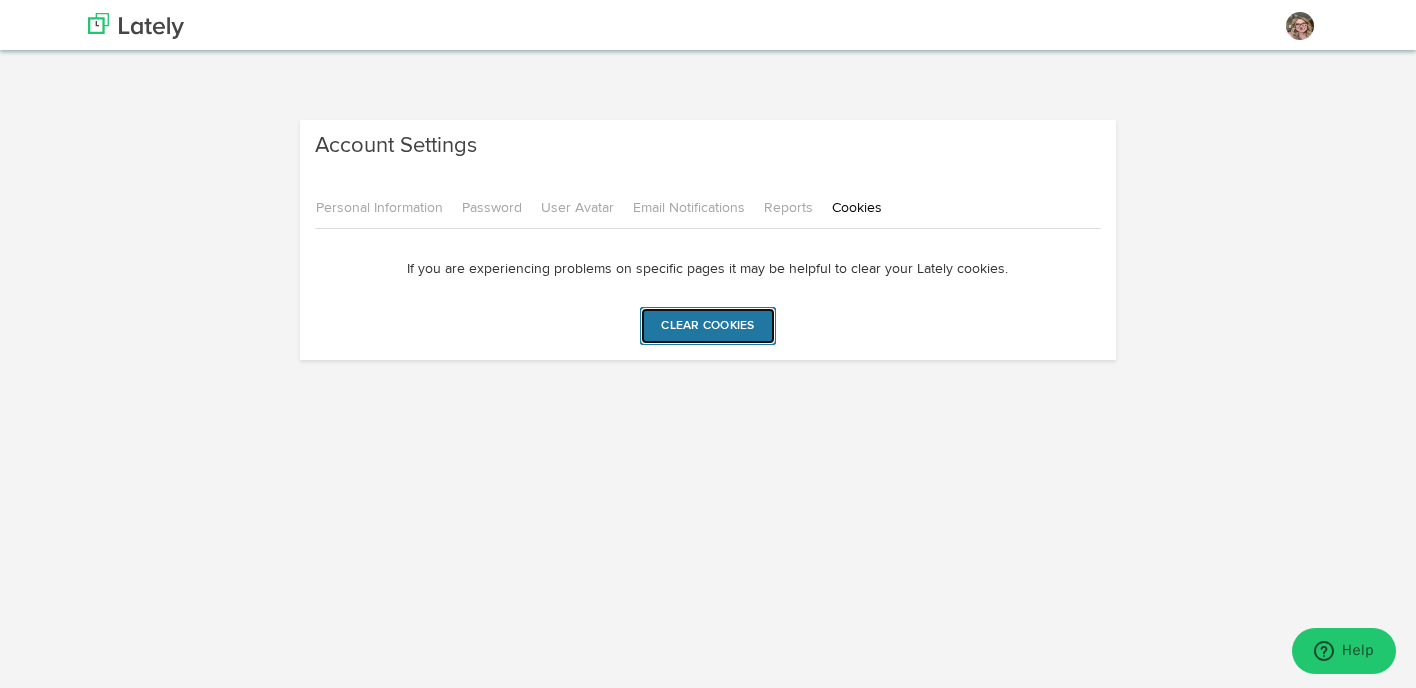 click on "Clear cookies" at bounding box center [707, 326] 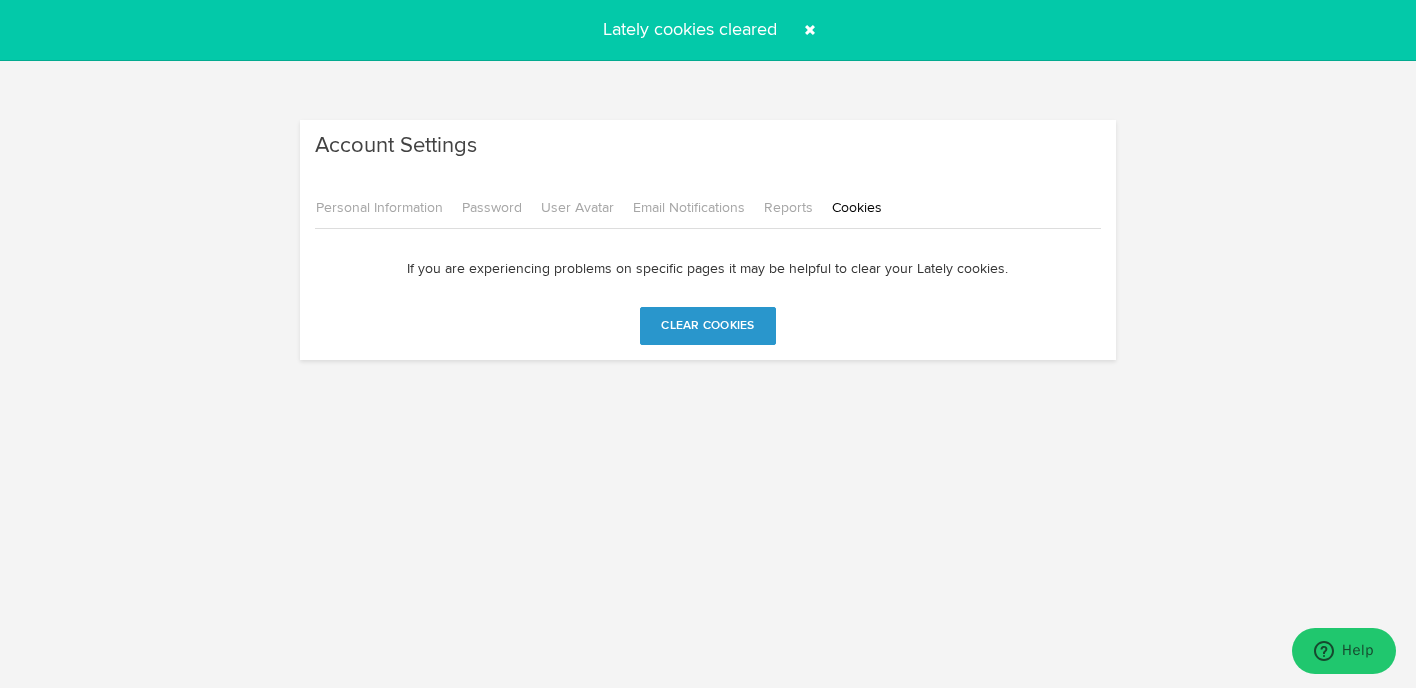 click at bounding box center [810, 30] 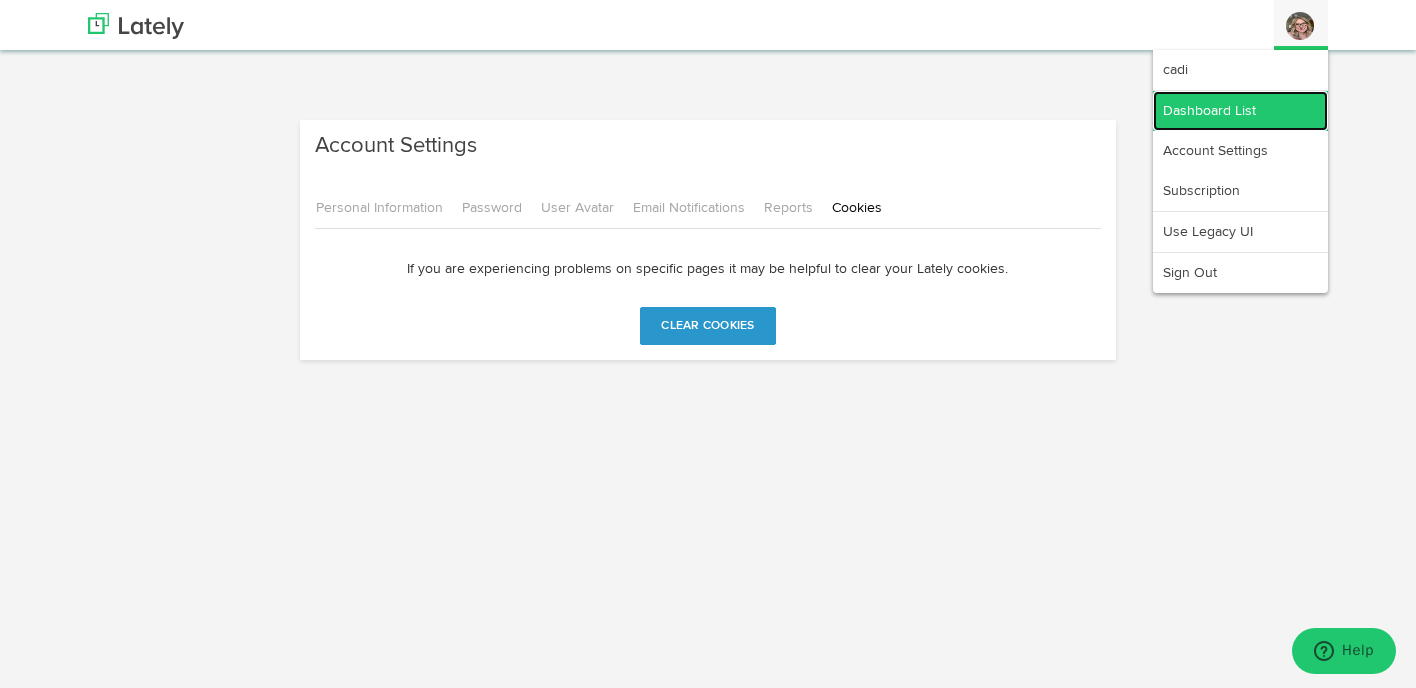 click on "Dashboard List" at bounding box center [1240, 111] 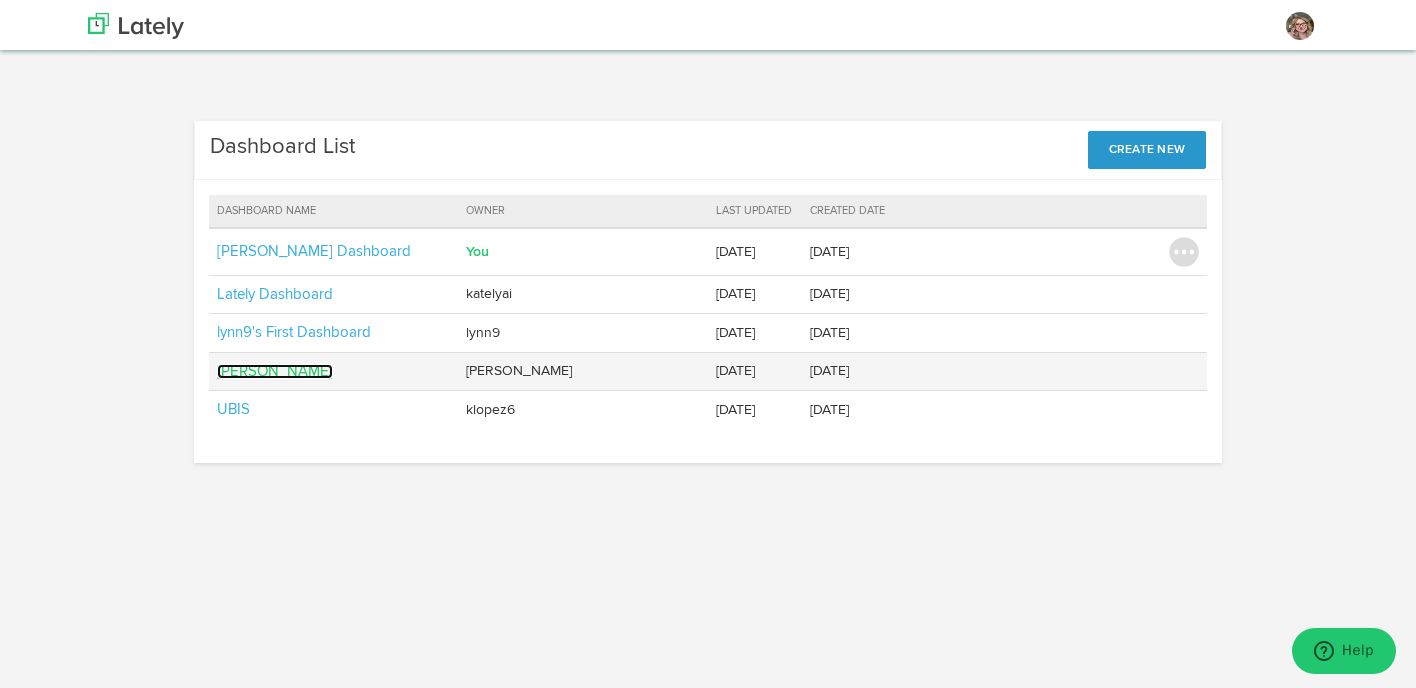 click on "[PERSON_NAME]" at bounding box center [275, 371] 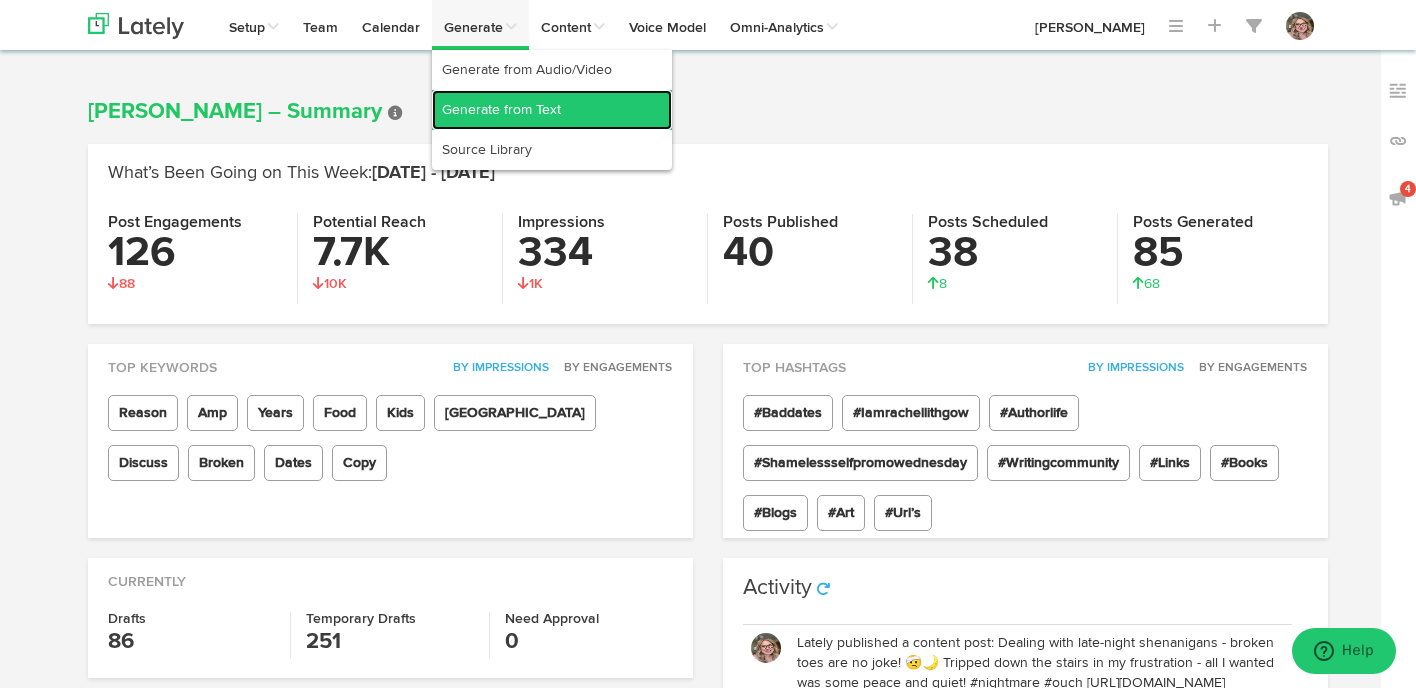 click on "Generate from Text" at bounding box center [552, 110] 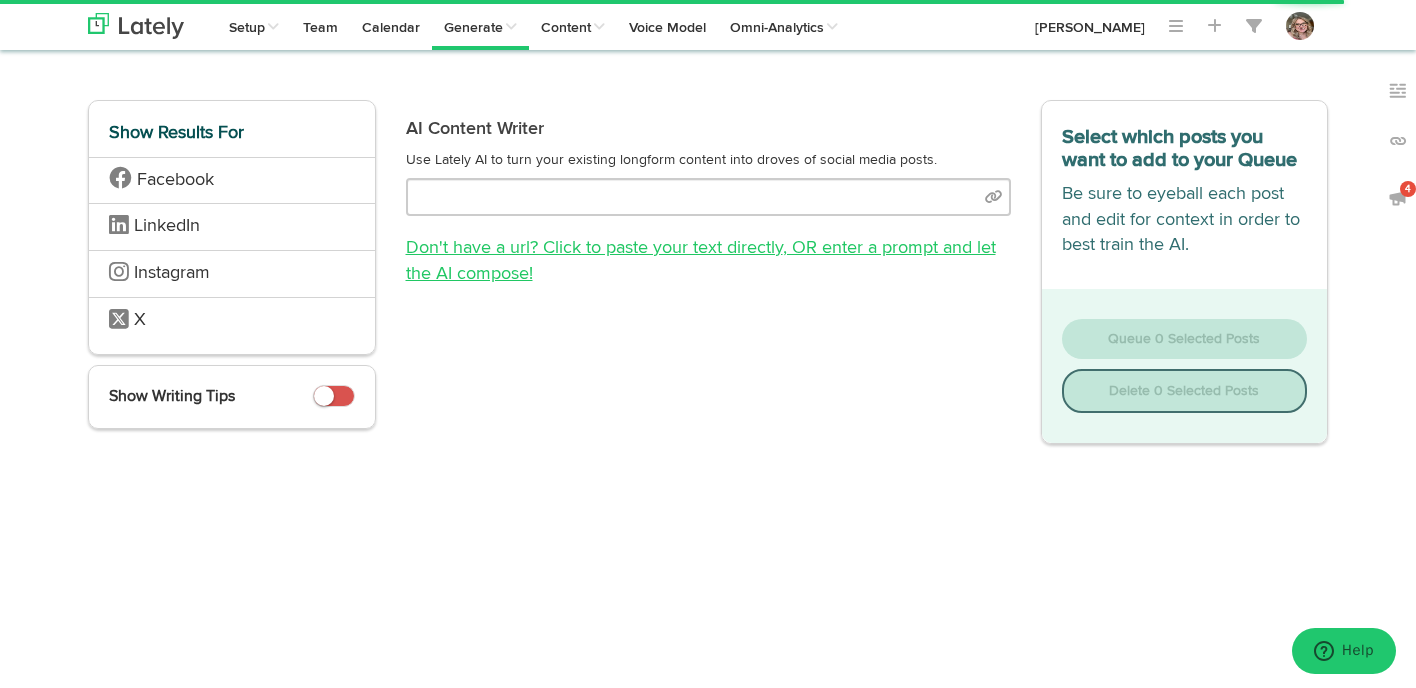 click on "Don't have a url? Click to paste your text directly
, OR enter a prompt and let the AI compose!" at bounding box center (701, 261) 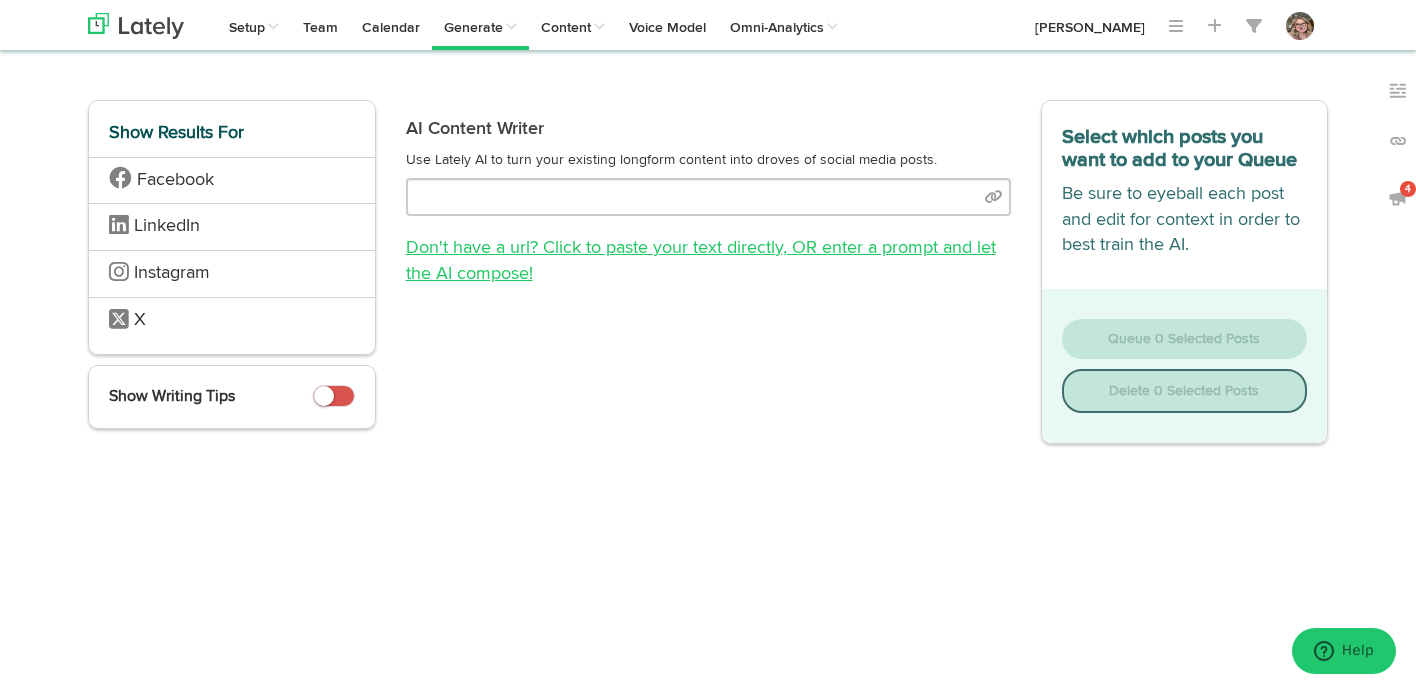click on "Don't have a url? Click to paste your text directly
, OR enter a prompt and let the AI compose!" at bounding box center (701, 261) 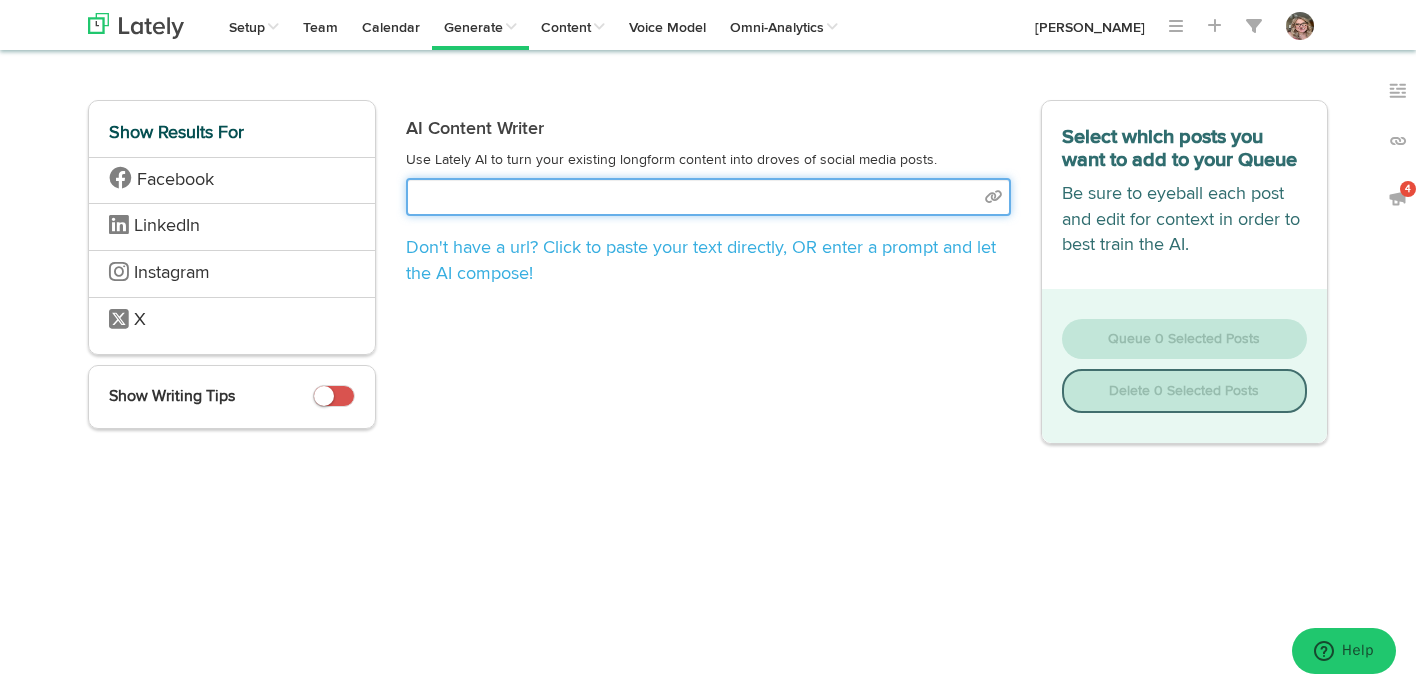 click at bounding box center [708, 197] 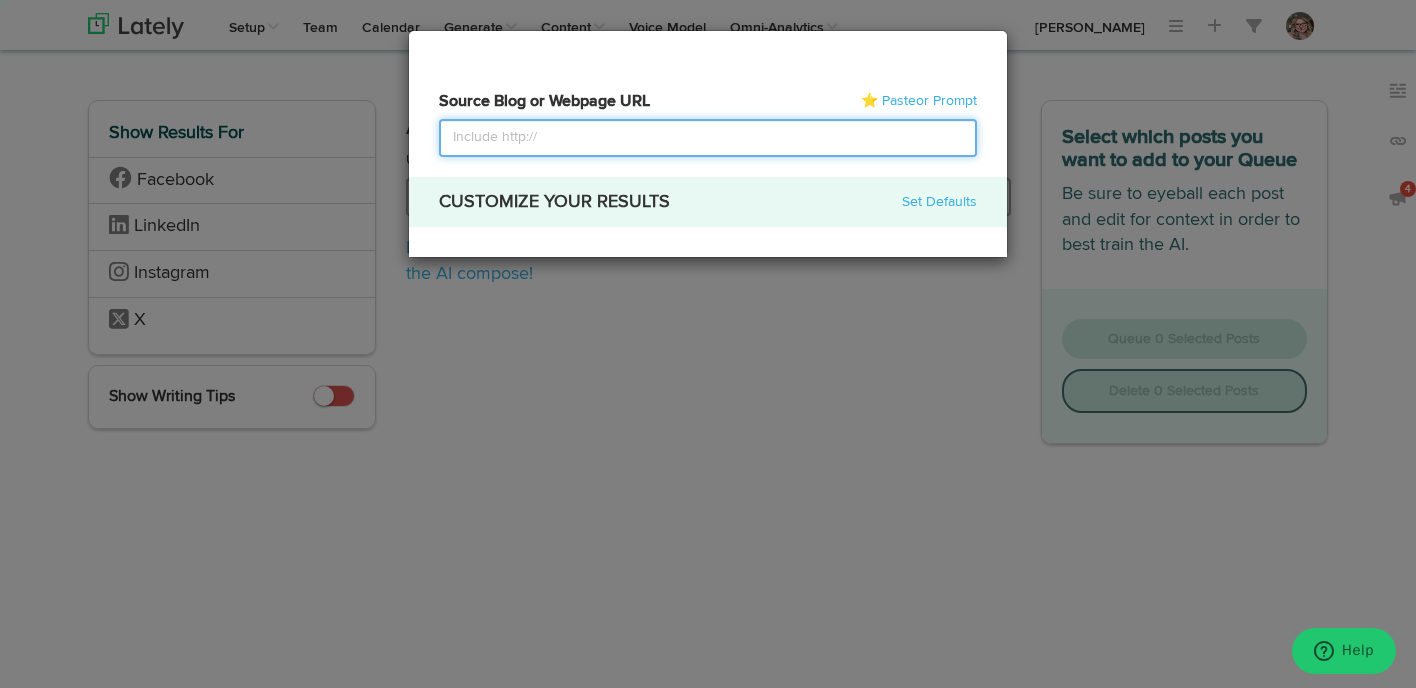 paste on "https://substack.com/home/post/p-169076001" 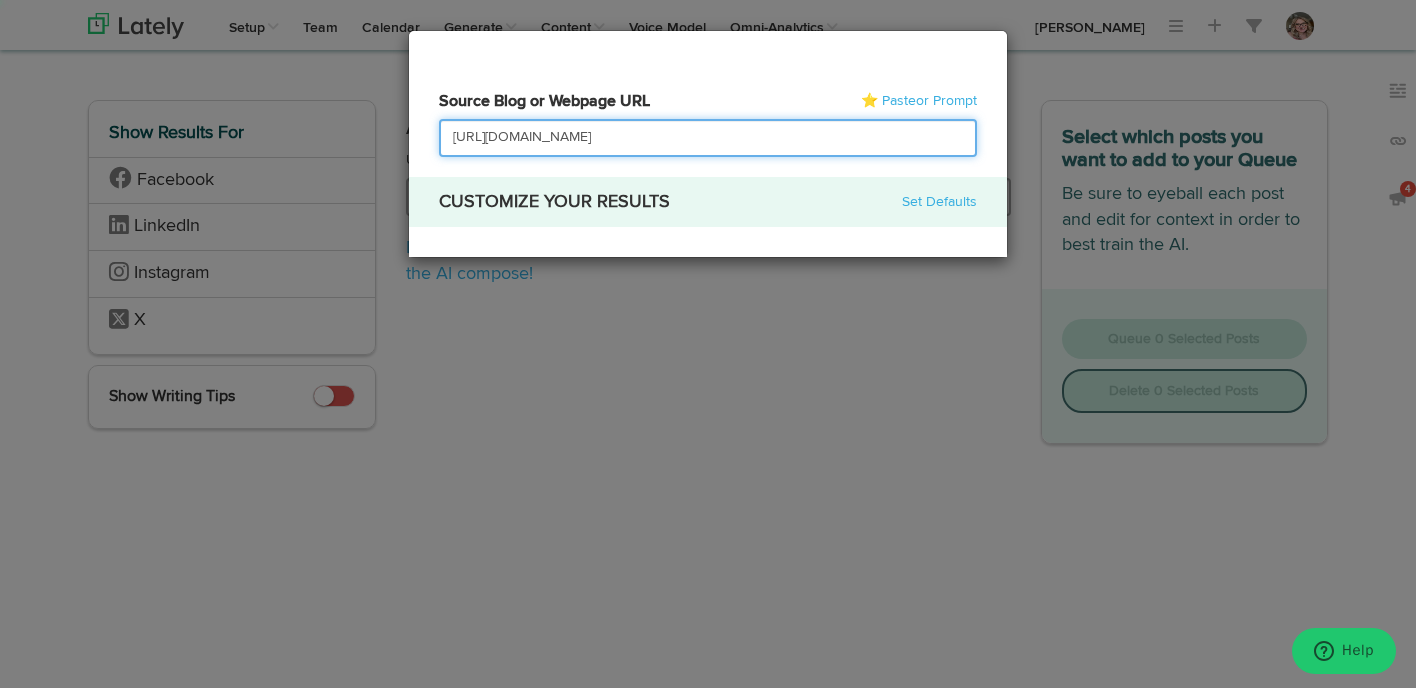 select on "natural" 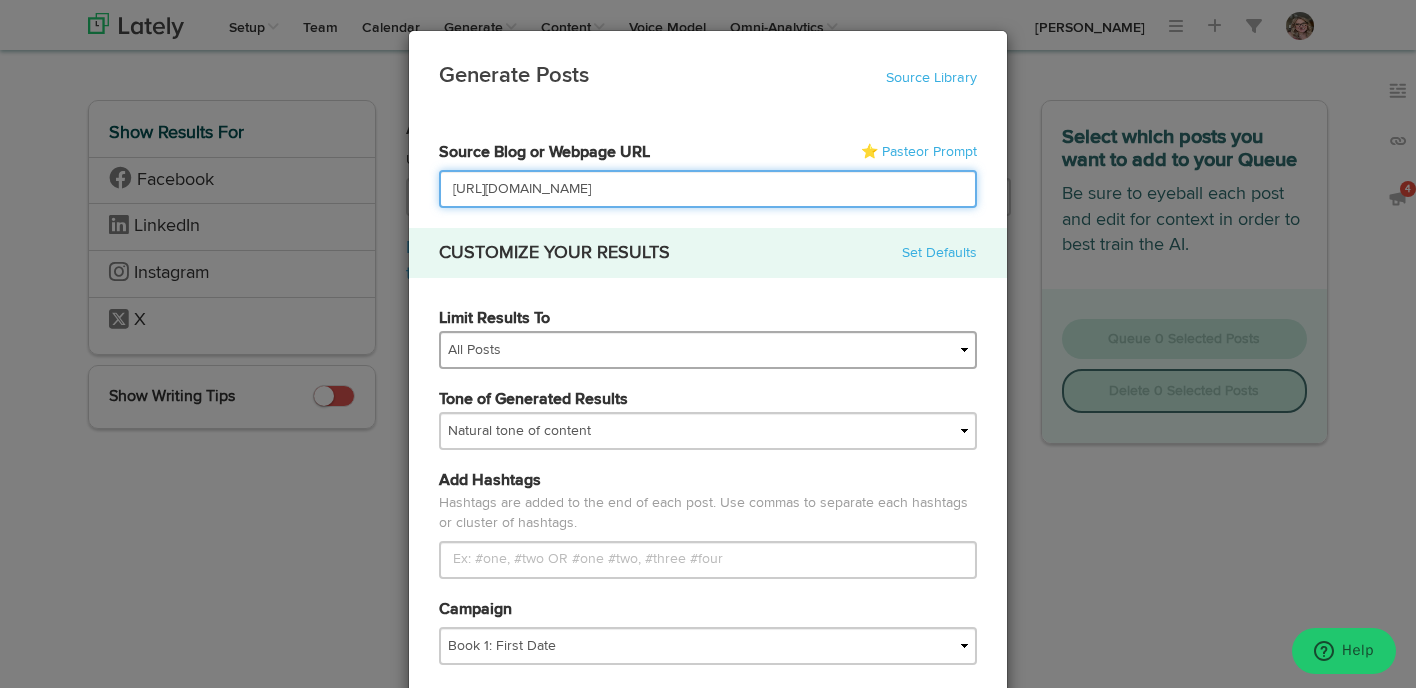 type on "https://substack.com/home/post/p-169076001" 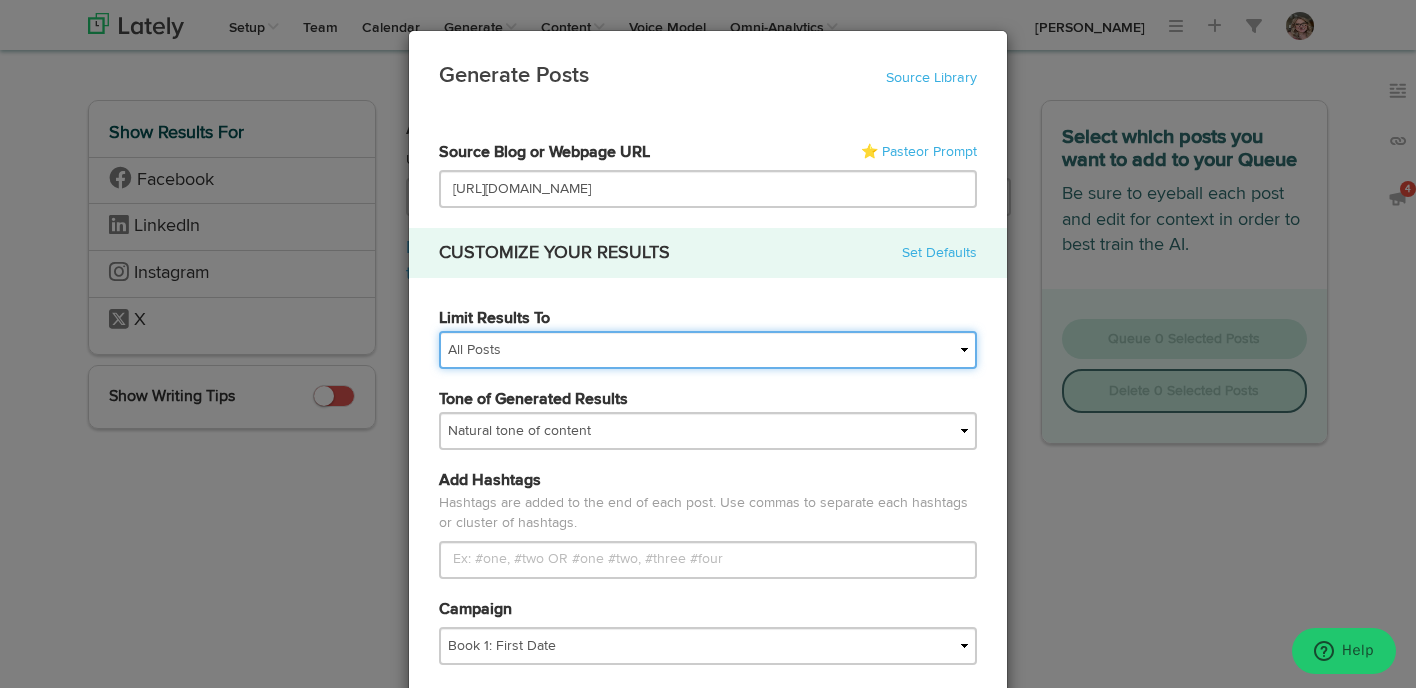 click on "All Posts
Top 30 Posts
Top 25 Posts
Top 20 Posts
Top 15 Posts
Top 10 Posts" at bounding box center (708, 350) 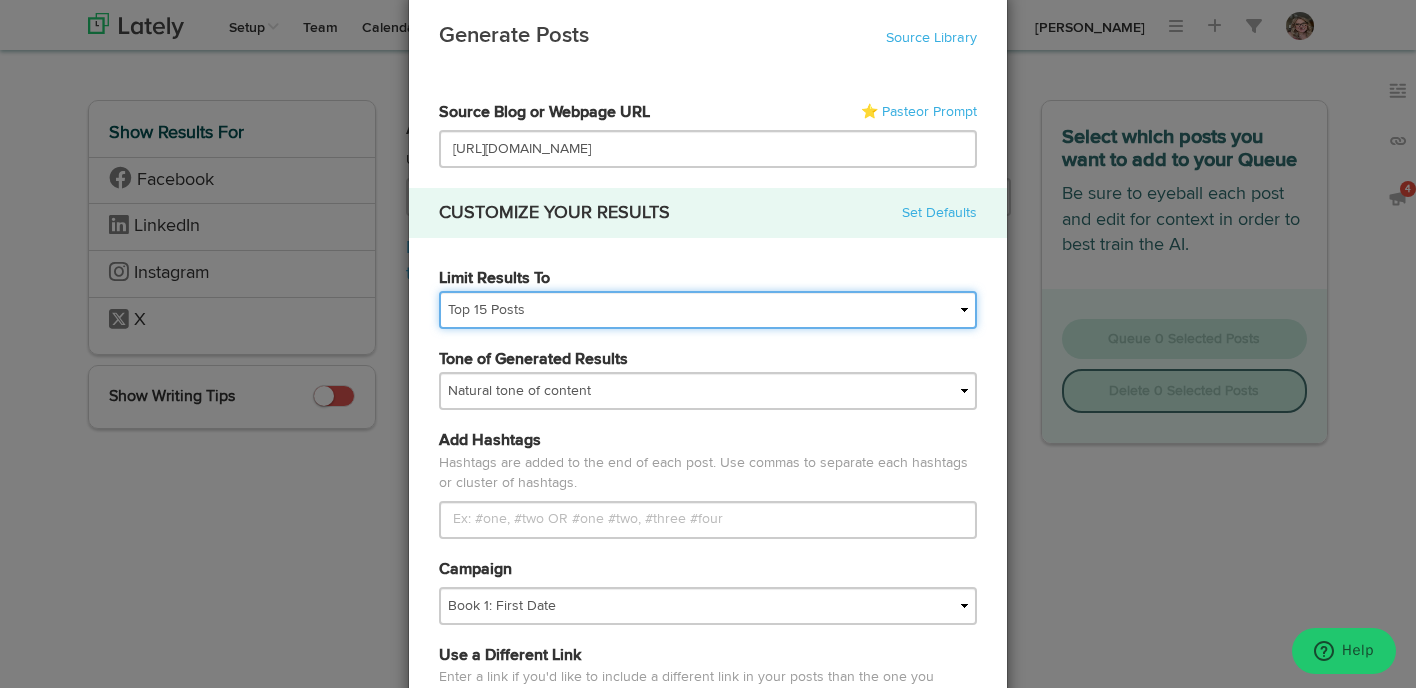 scroll, scrollTop: 74, scrollLeft: 0, axis: vertical 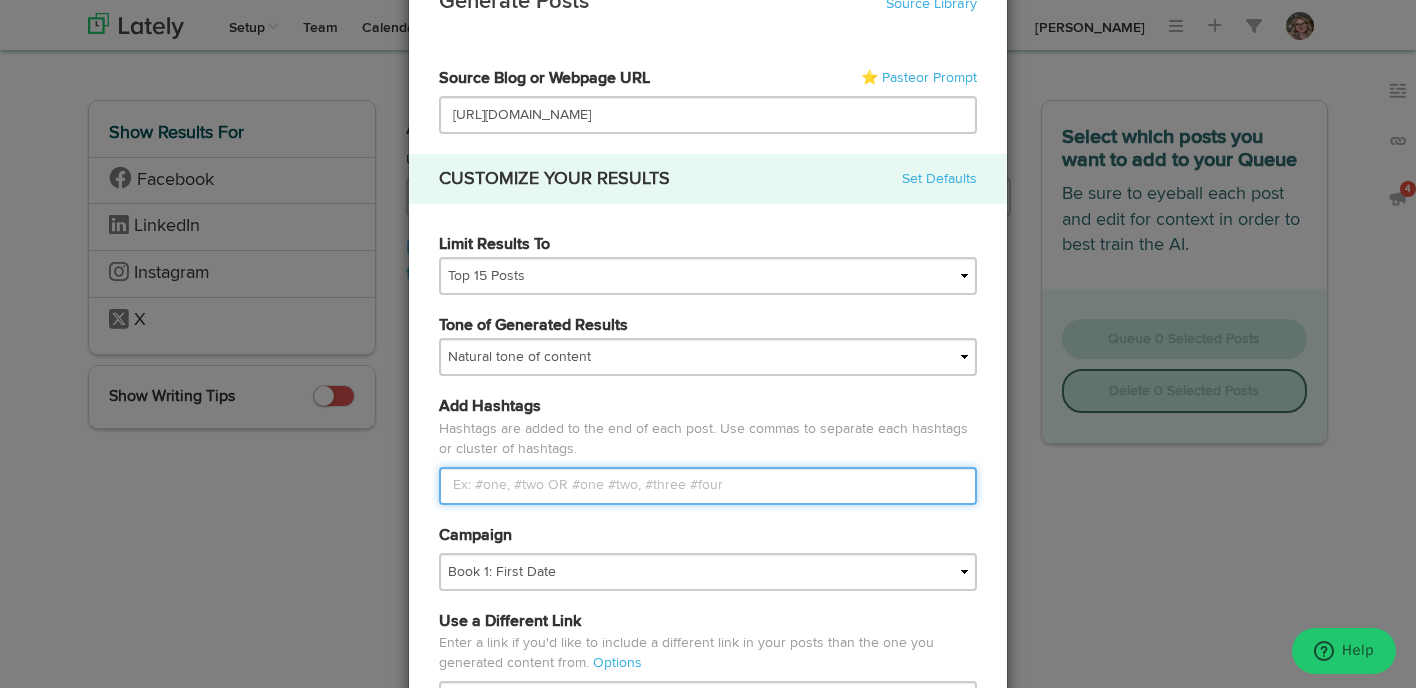 click on "Limit Results To" at bounding box center (708, 486) 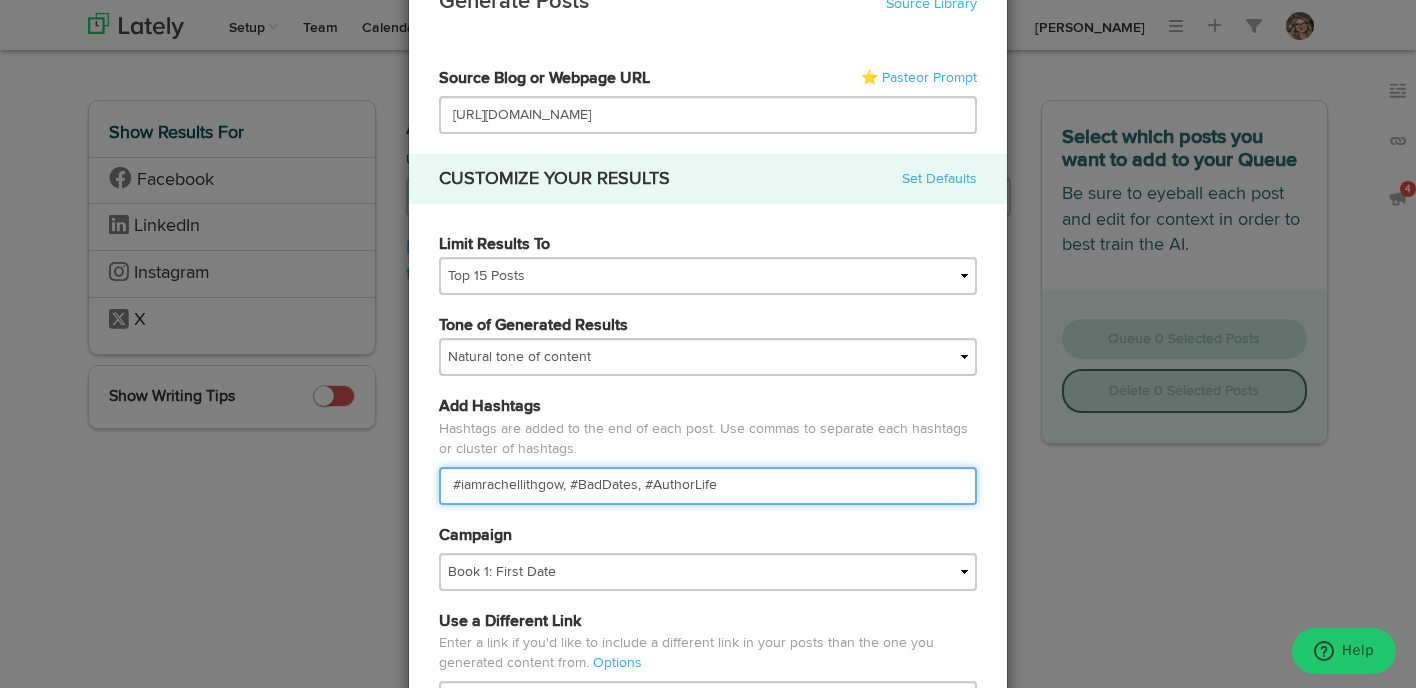 scroll, scrollTop: 172, scrollLeft: 0, axis: vertical 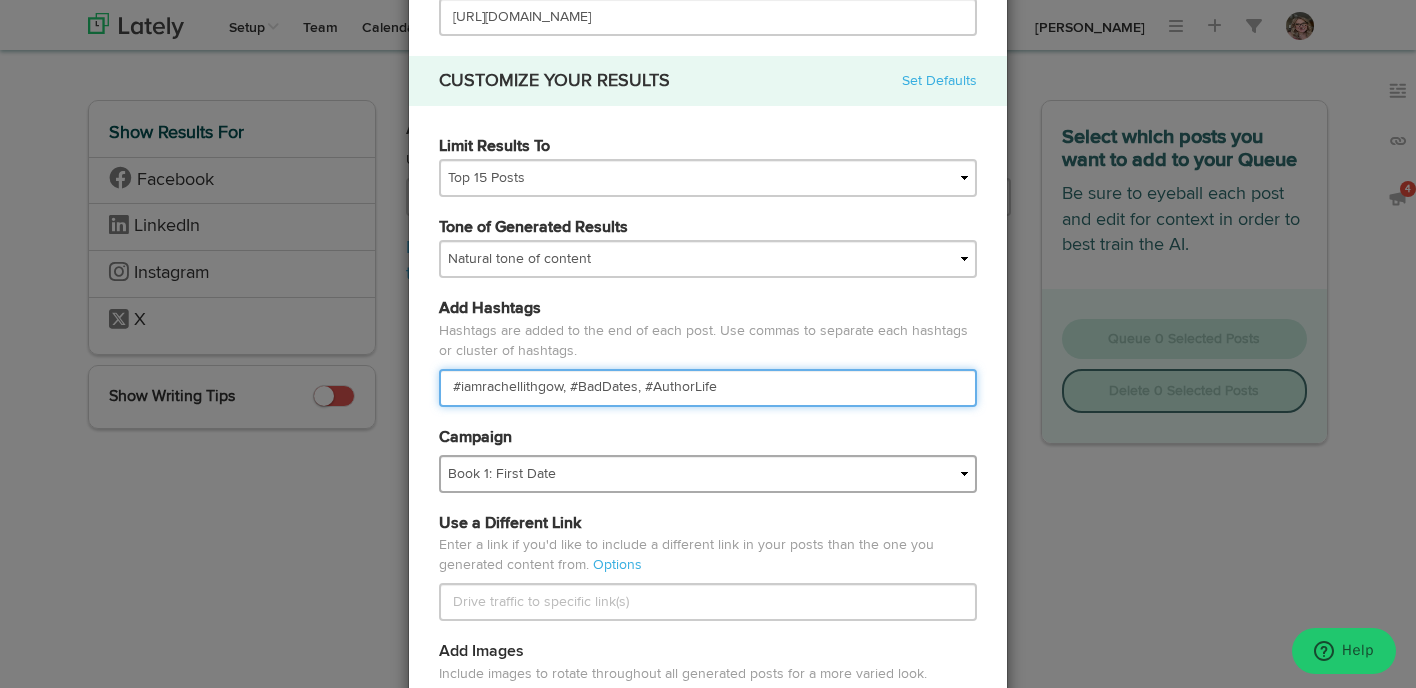 type on "#iamrachellithgow, #BadDates, #AuthorLife" 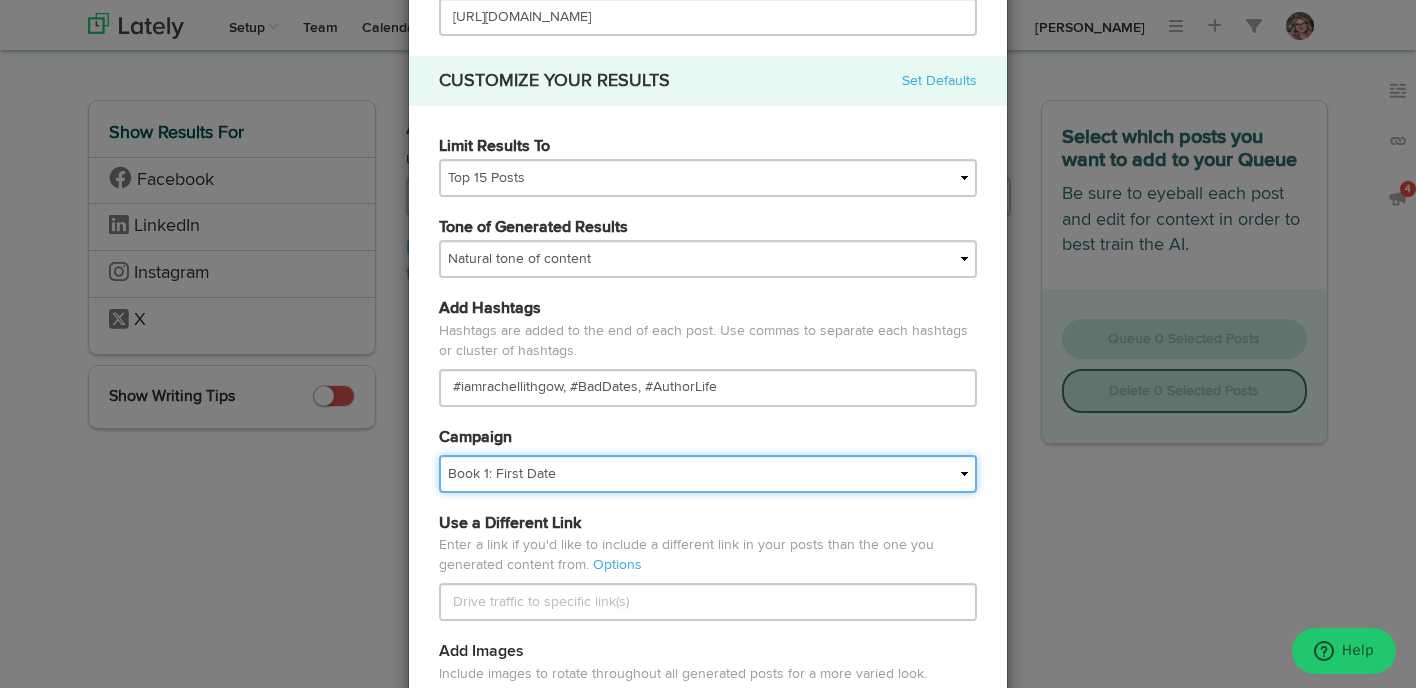 click on "Book 1: First Date Book Page Website For Book Clubs Foundational IMPORTED Malcolm Noga - Blog Noga - Clients Noga - Earned Media Noga - Foundational Noga - Newsletter Noga - Services Noga - Speaking Quotes Rachel's News Substack" at bounding box center (708, 474) 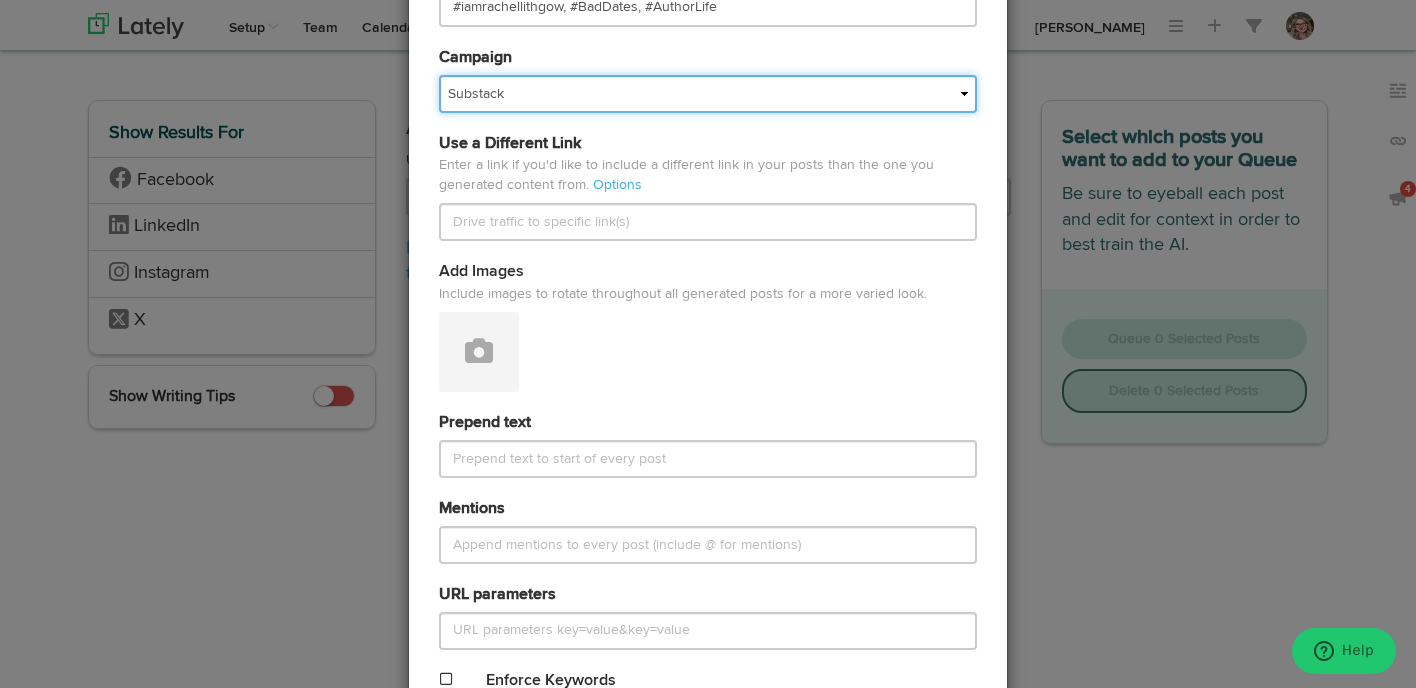 scroll, scrollTop: 559, scrollLeft: 0, axis: vertical 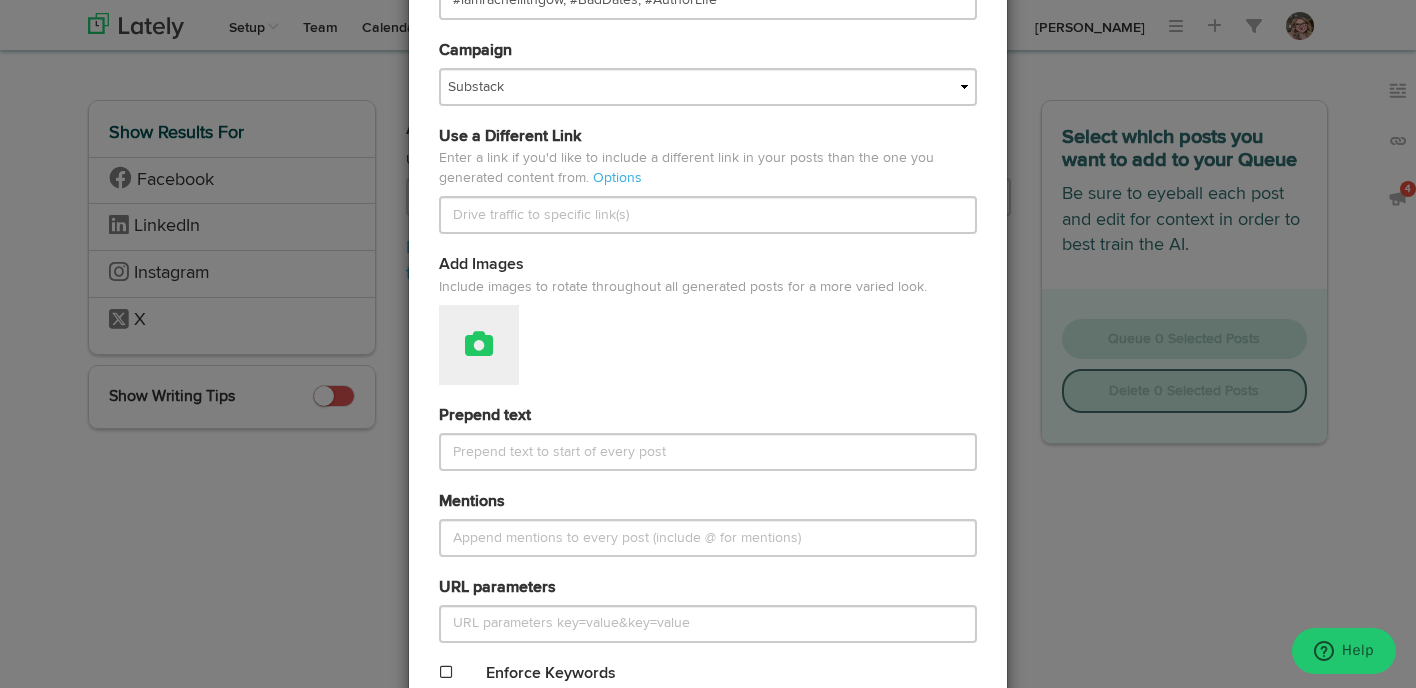click at bounding box center (479, 345) 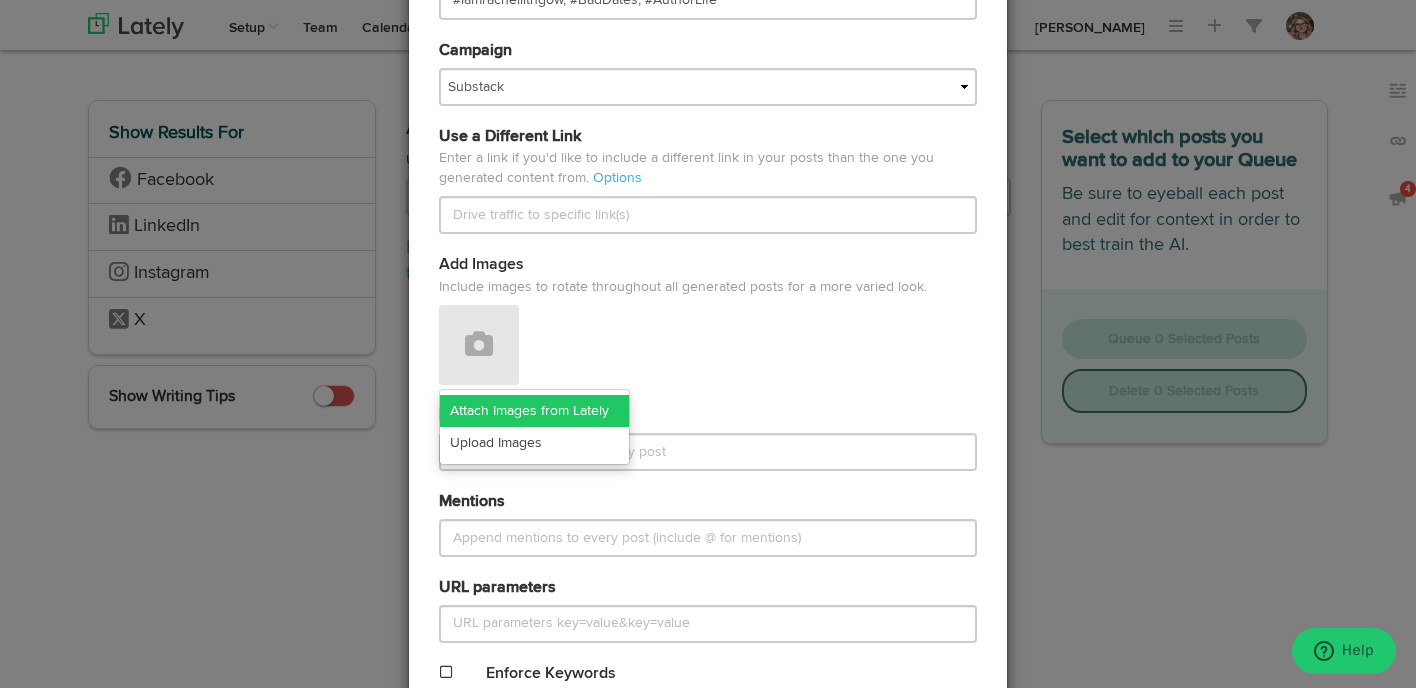 click on "Attach Images from Lately" at bounding box center (534, 411) 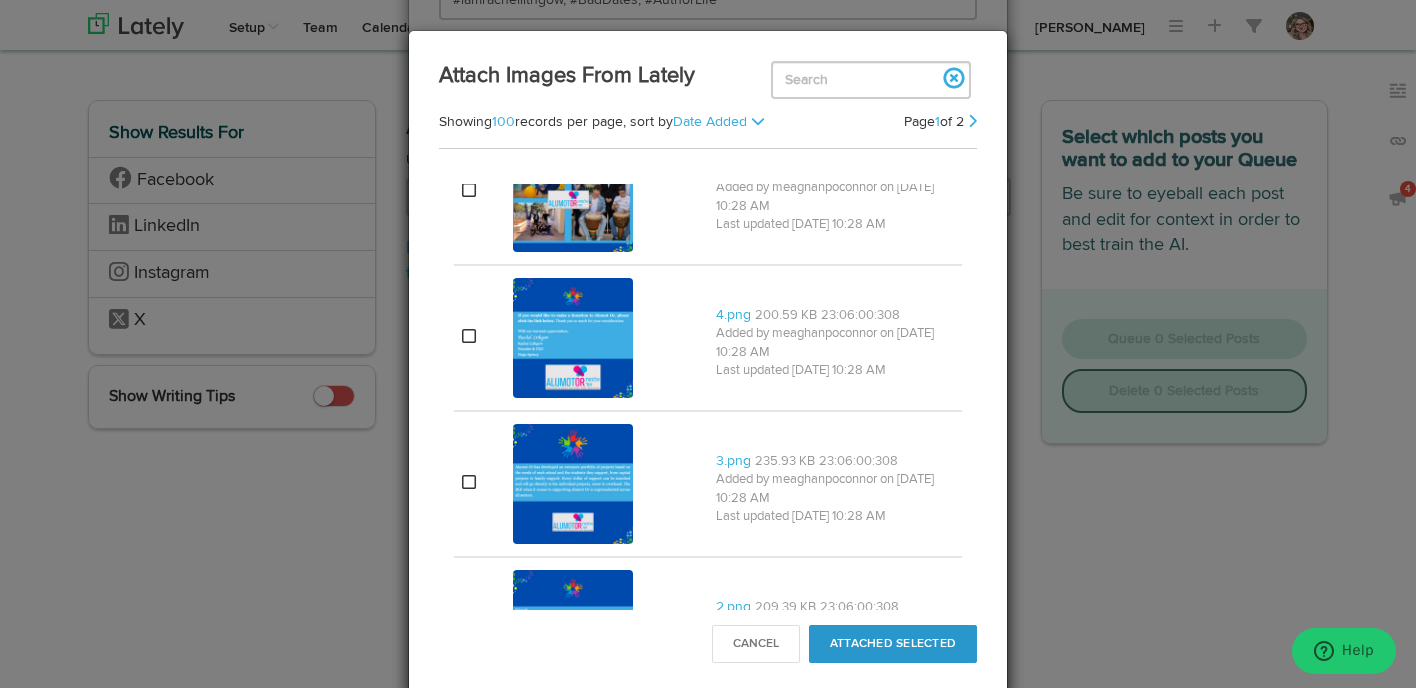 scroll, scrollTop: 4094, scrollLeft: 0, axis: vertical 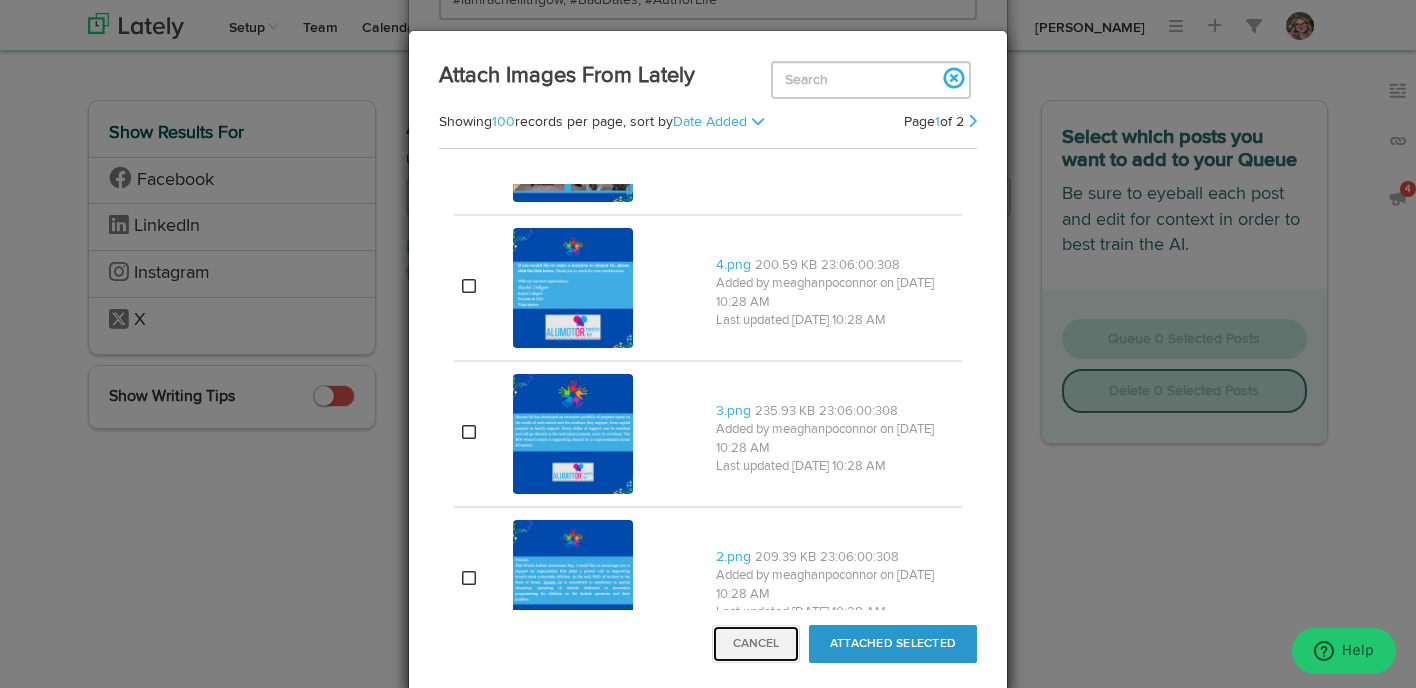 click on "Cancel" at bounding box center [756, 644] 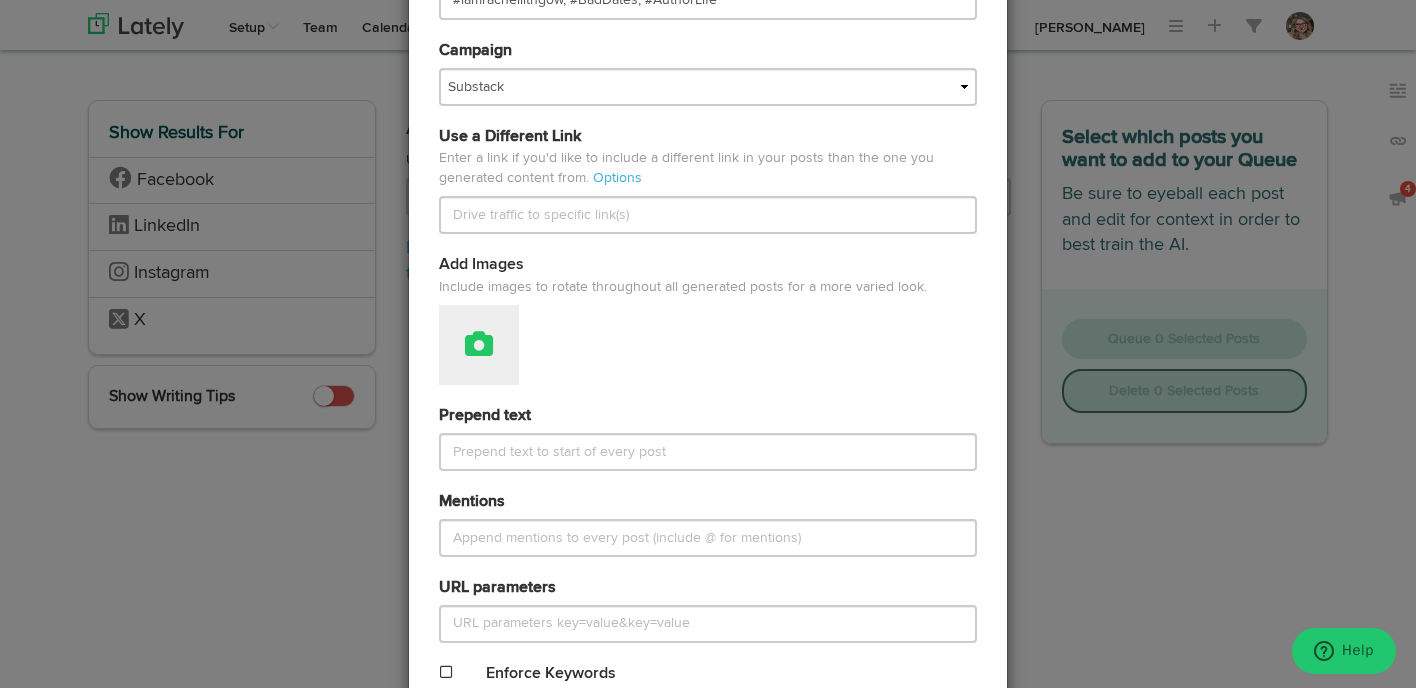 click at bounding box center [479, 345] 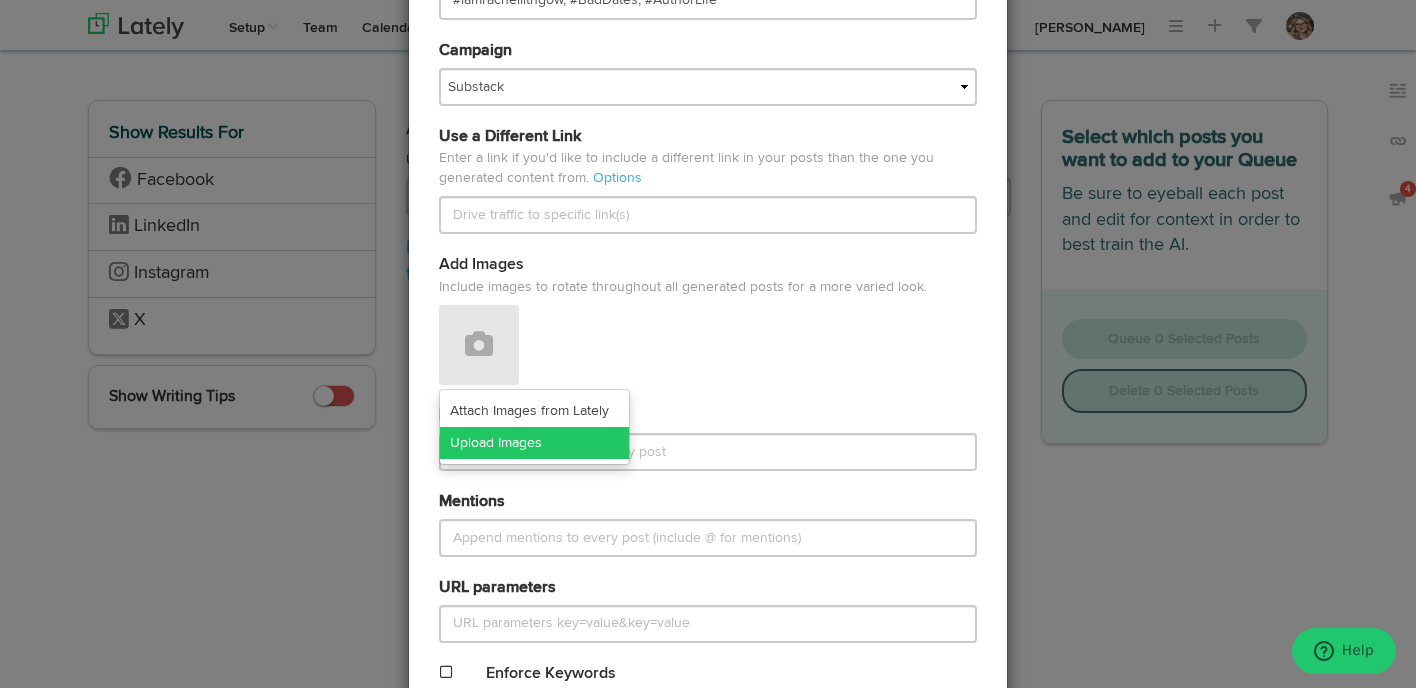 click on "Upload Images" at bounding box center (534, 443) 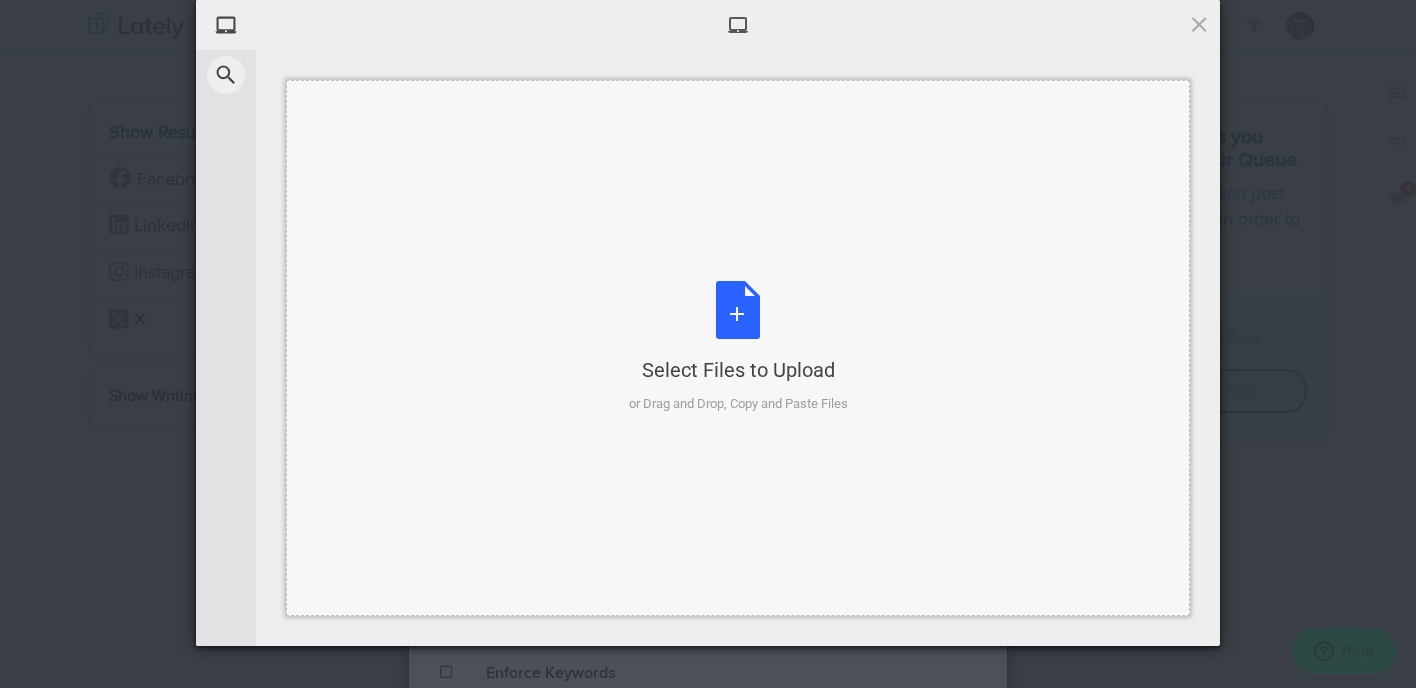 click on "Select Files to Upload
or Drag and Drop, Copy and Paste Files" at bounding box center [738, 347] 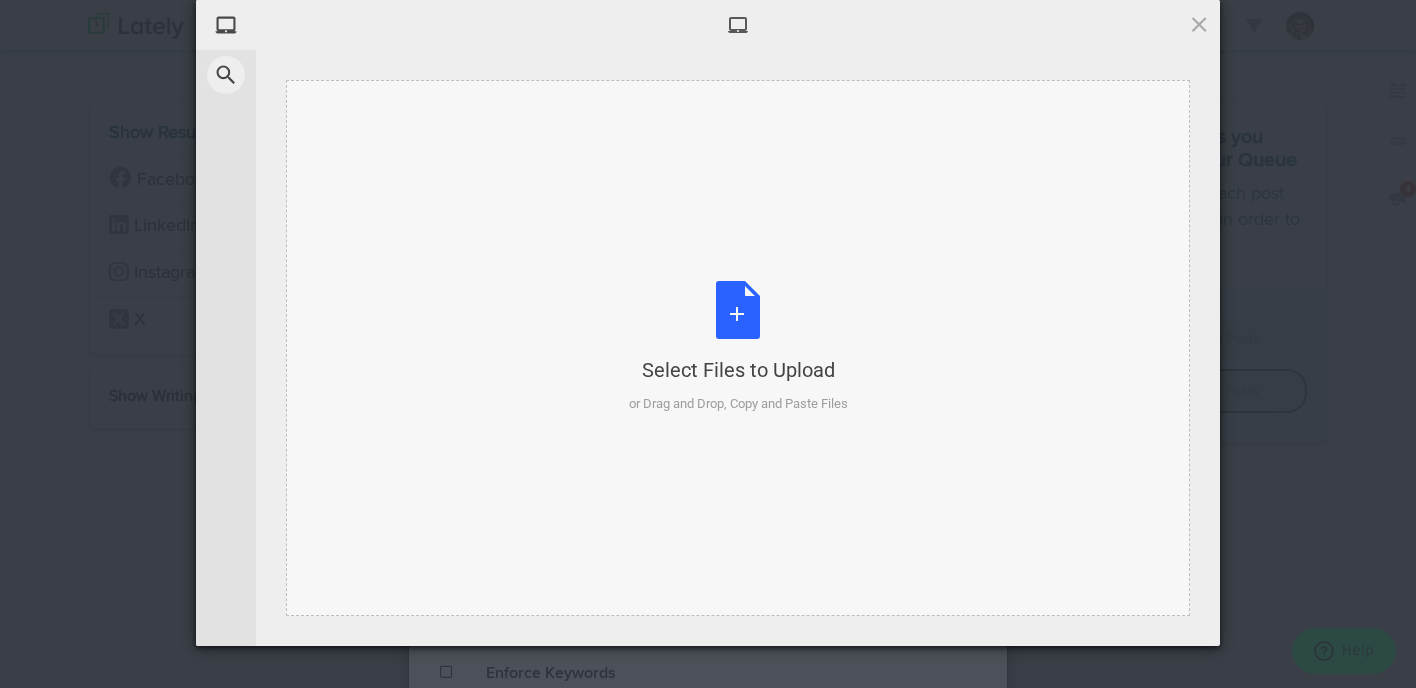 type 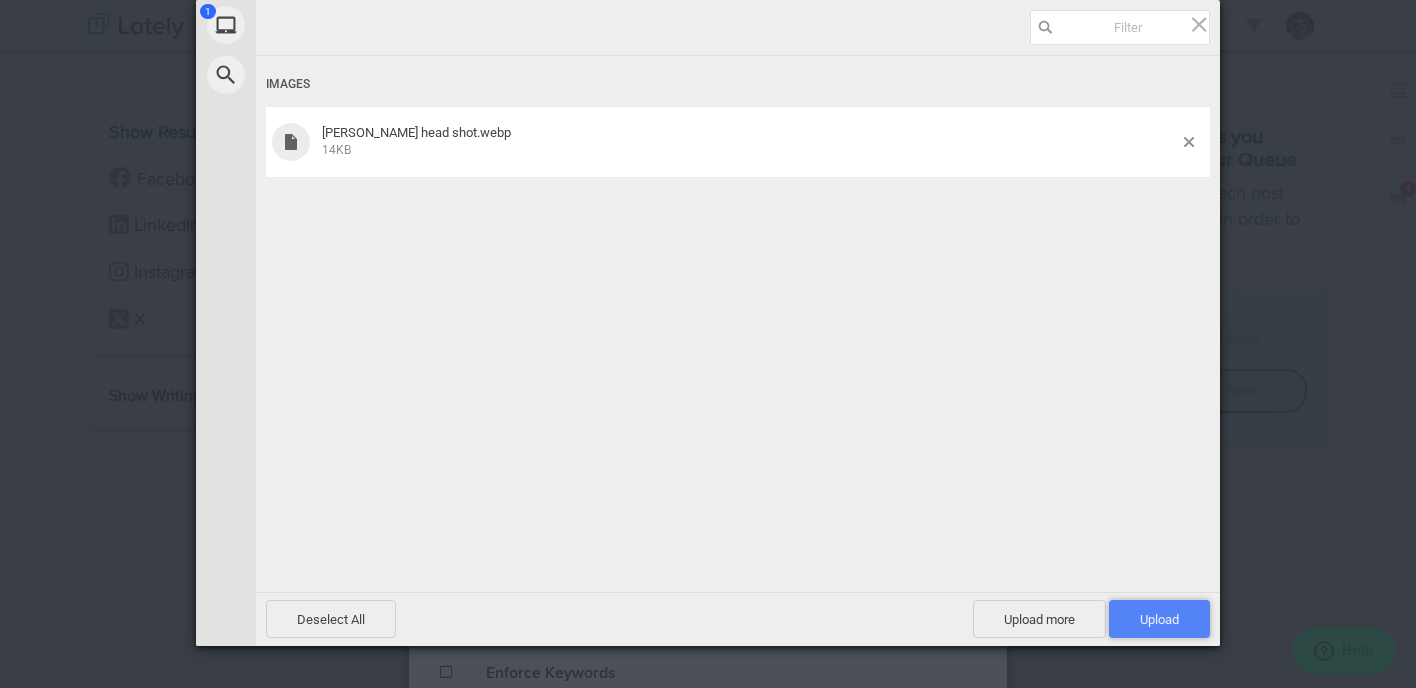 click on "Upload
1" at bounding box center (1159, 619) 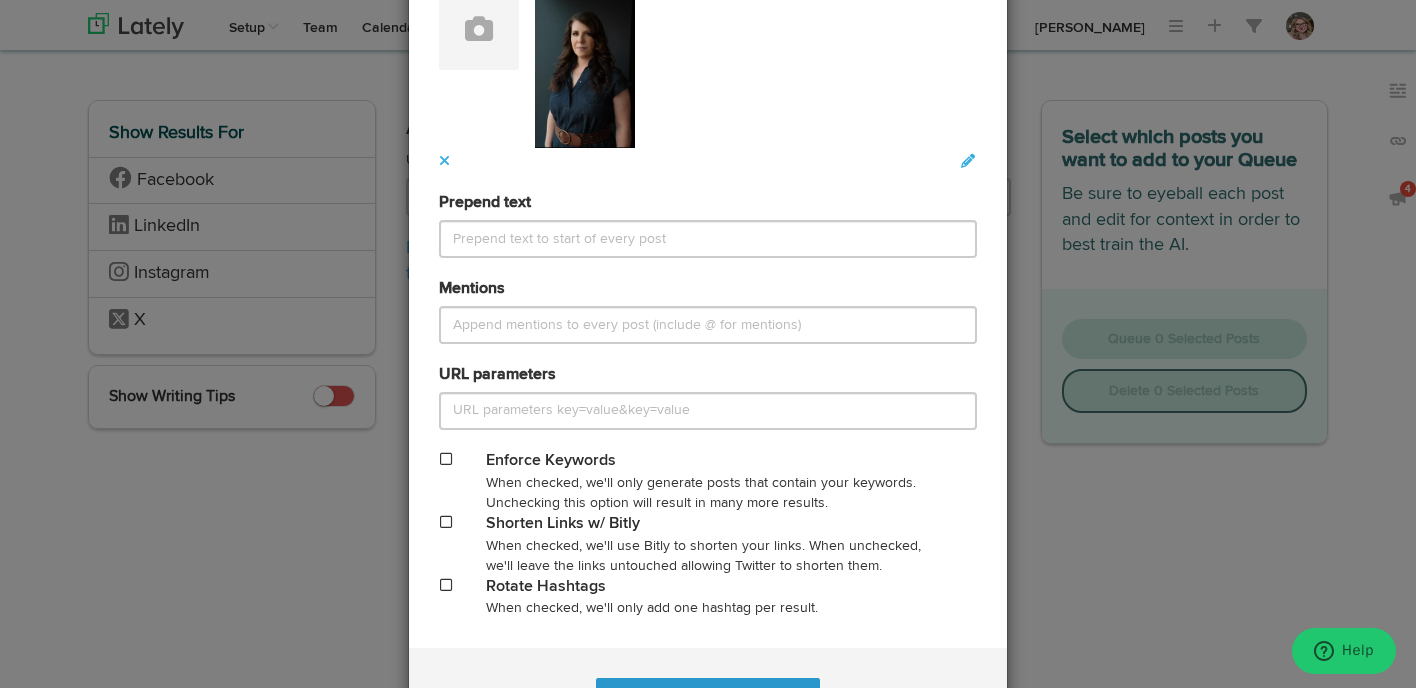 scroll, scrollTop: 963, scrollLeft: 0, axis: vertical 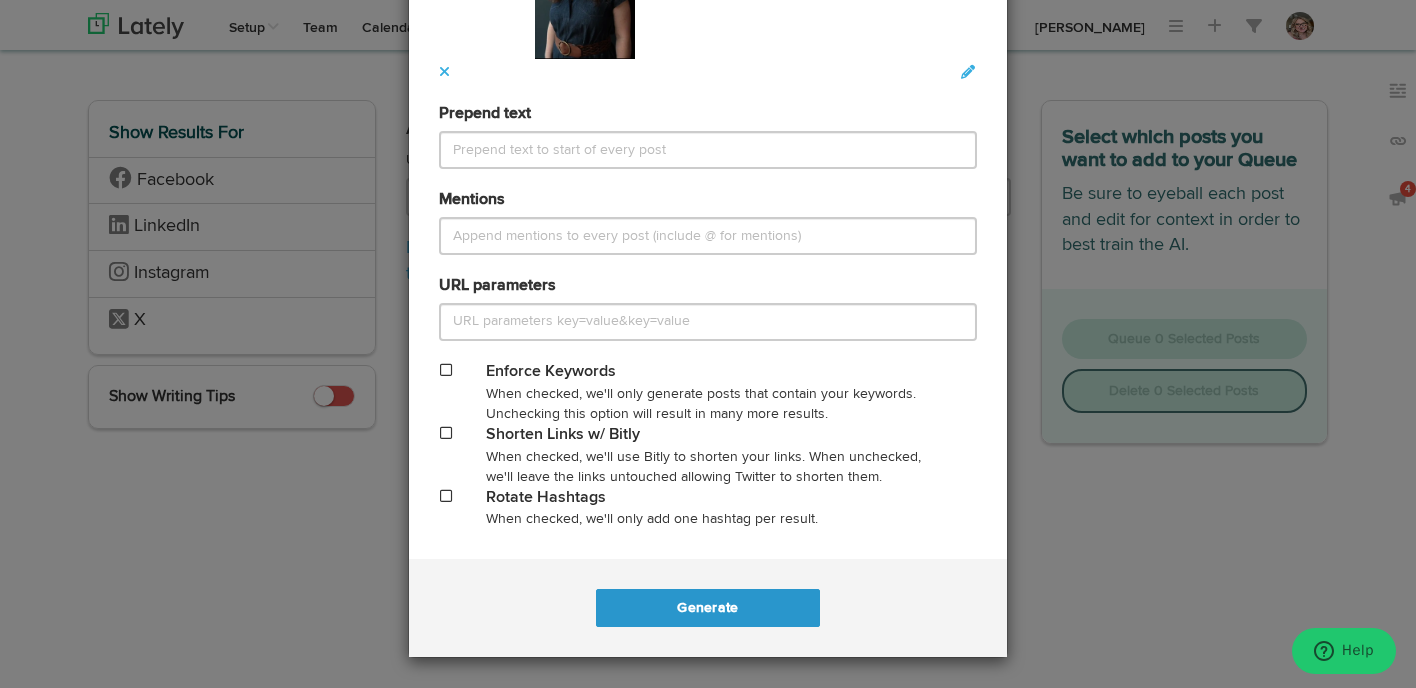 click at bounding box center (446, 433) 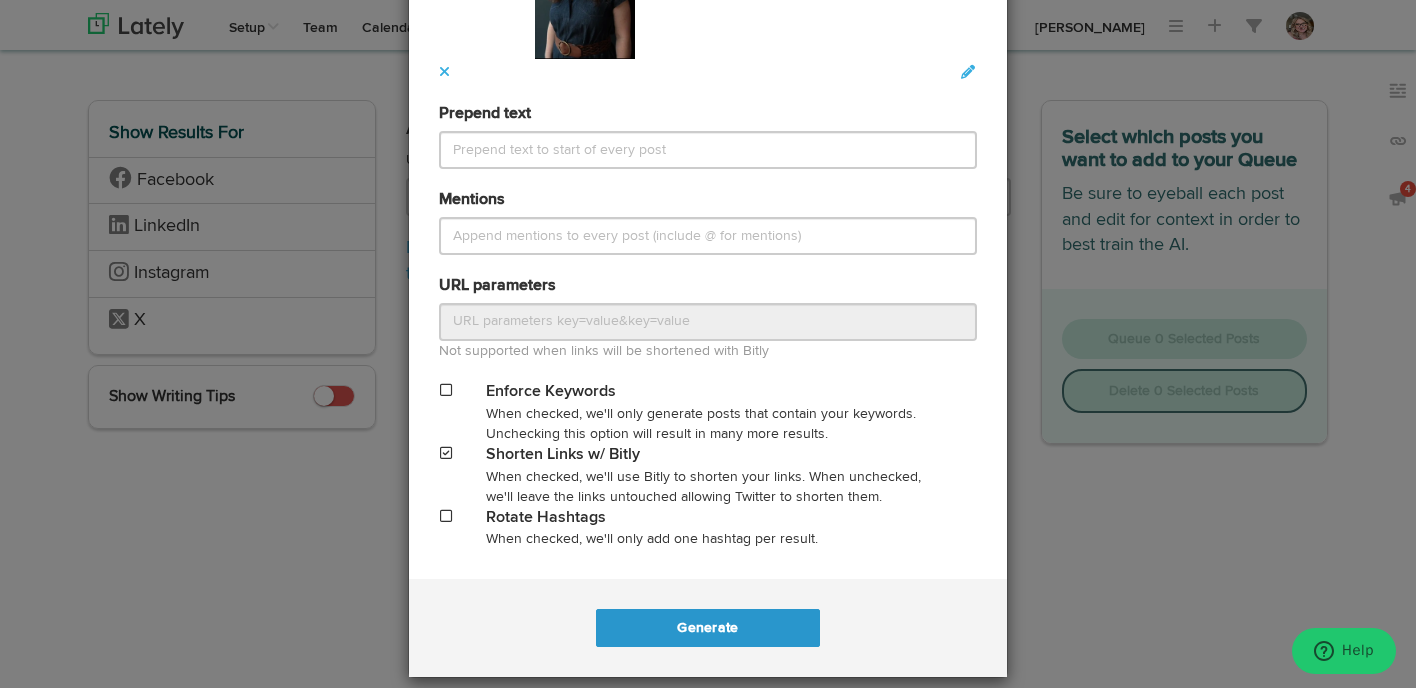 click at bounding box center [446, 516] 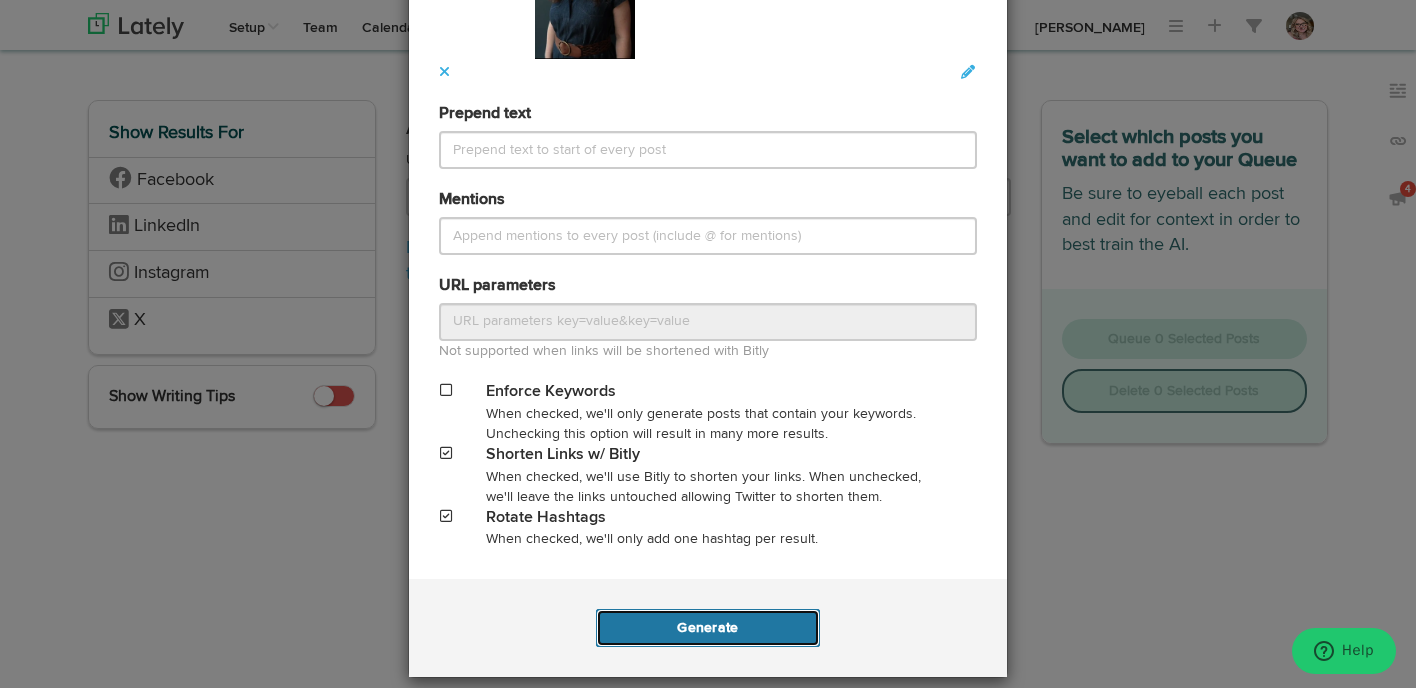click on "Generate" at bounding box center [707, 628] 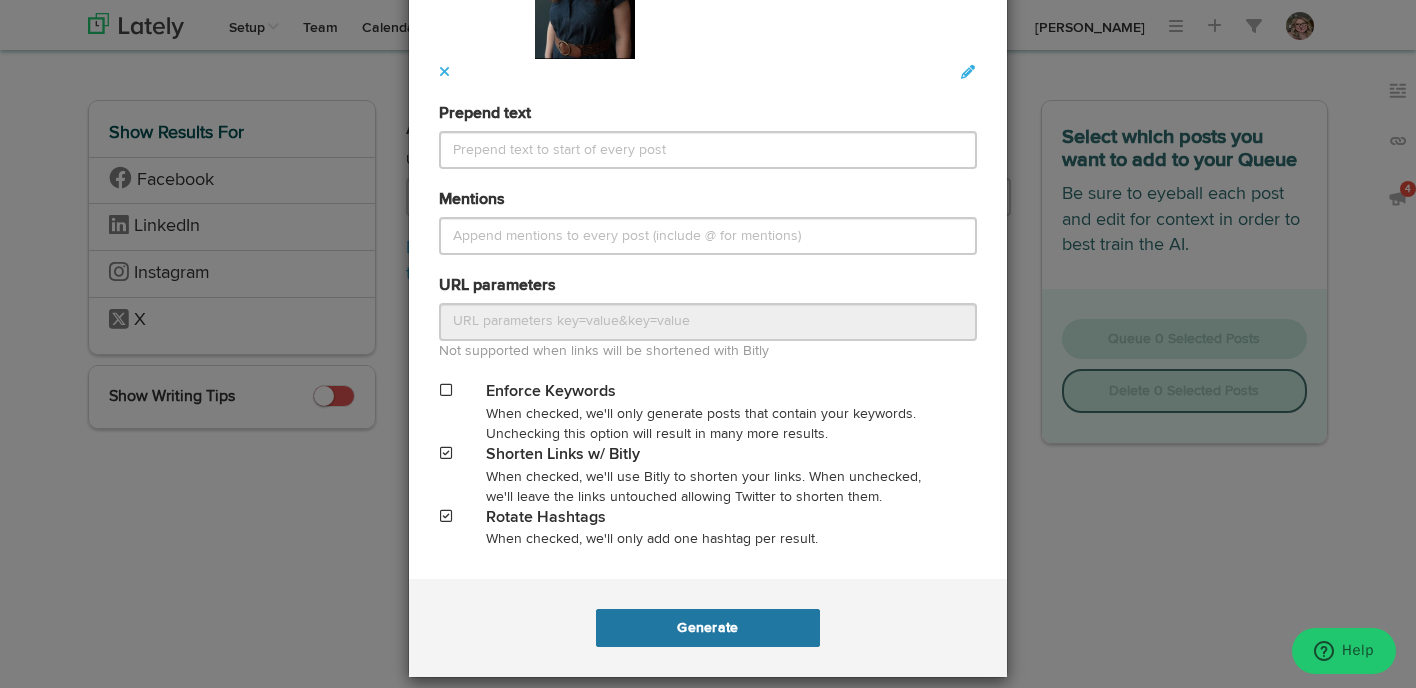 scroll, scrollTop: 0, scrollLeft: 0, axis: both 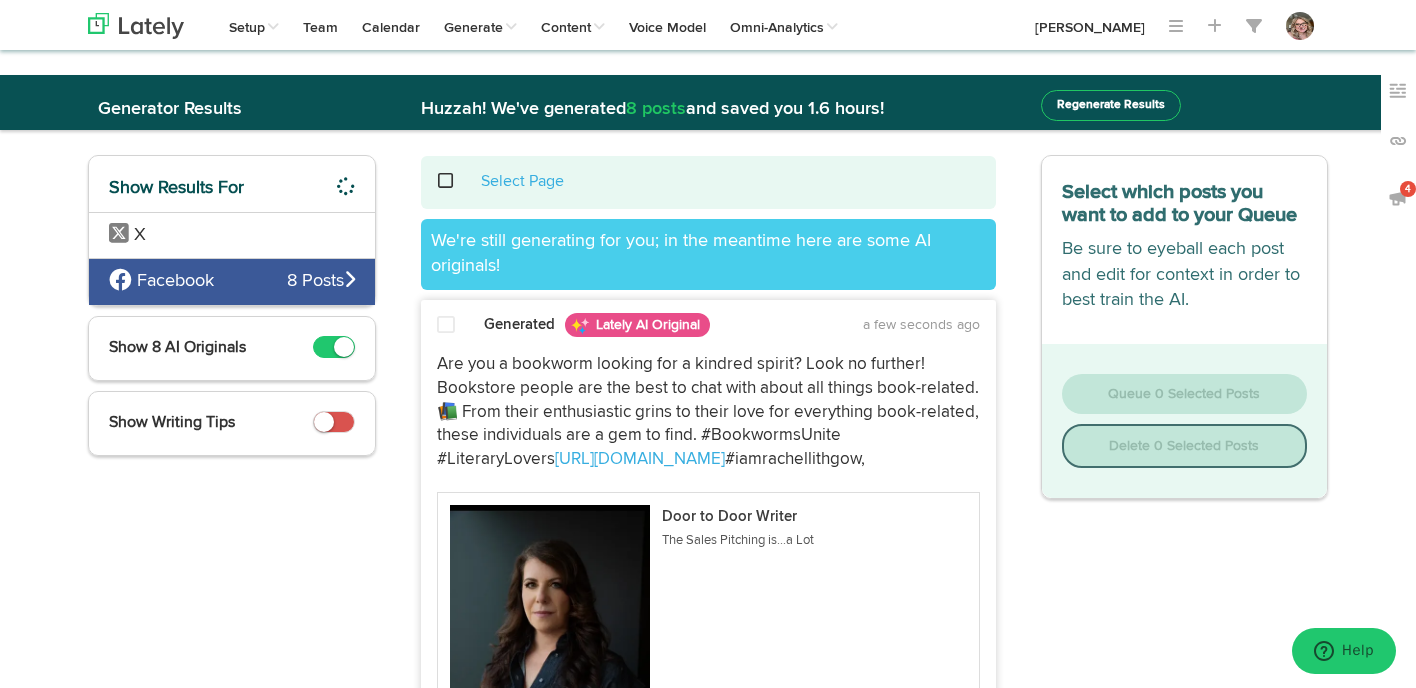 click at bounding box center (446, 325) 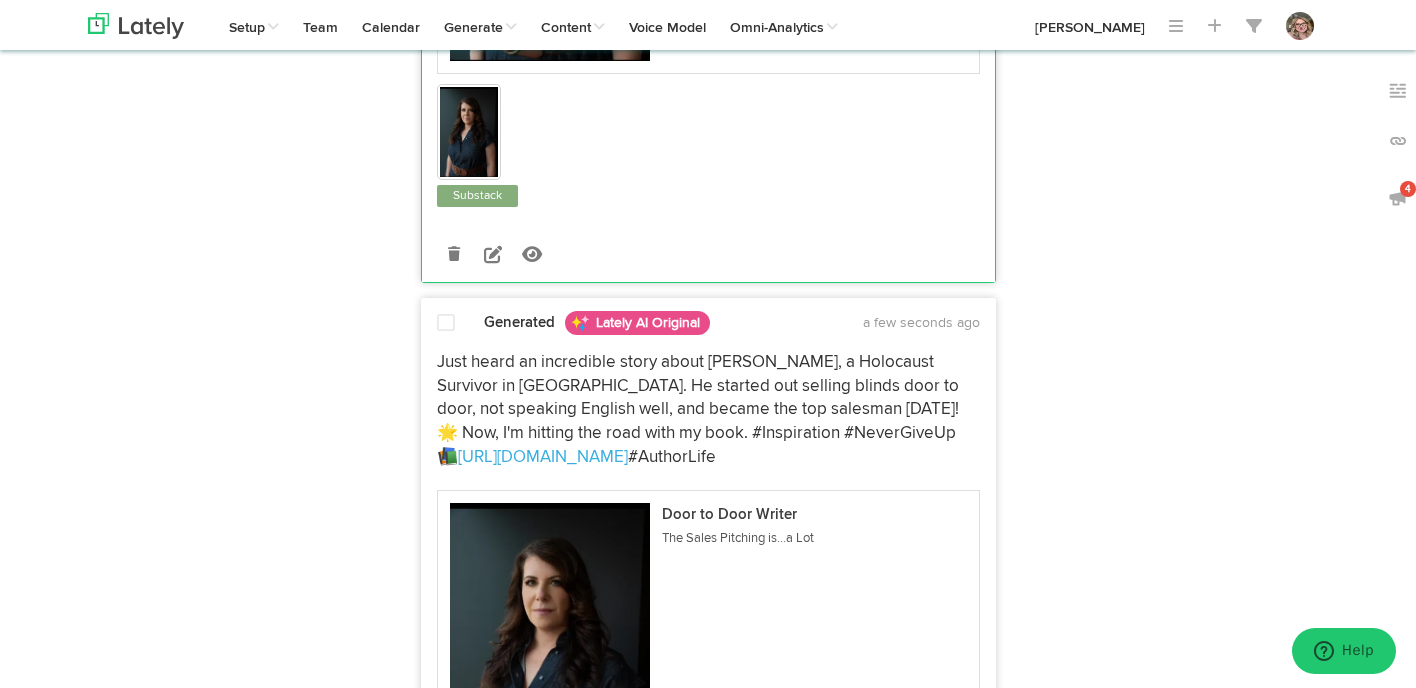 click at bounding box center [446, 323] 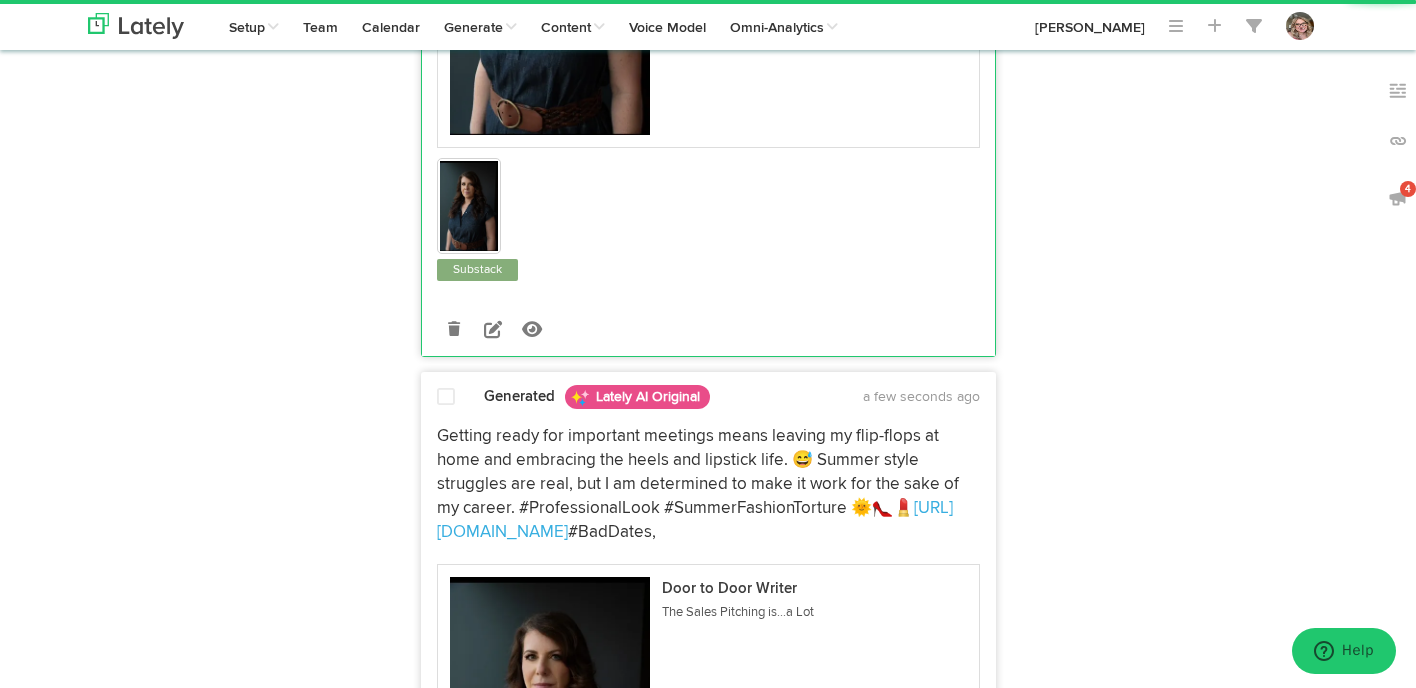 click at bounding box center (446, 397) 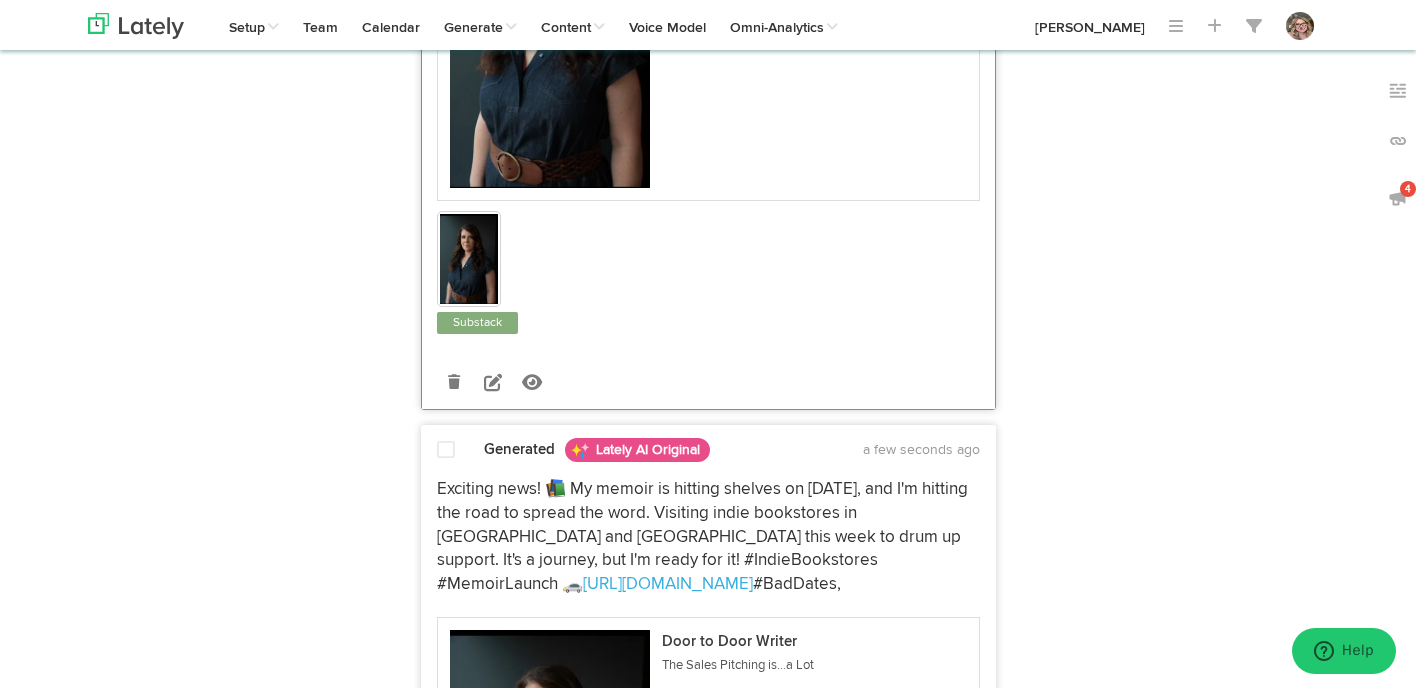 click at bounding box center [446, 450] 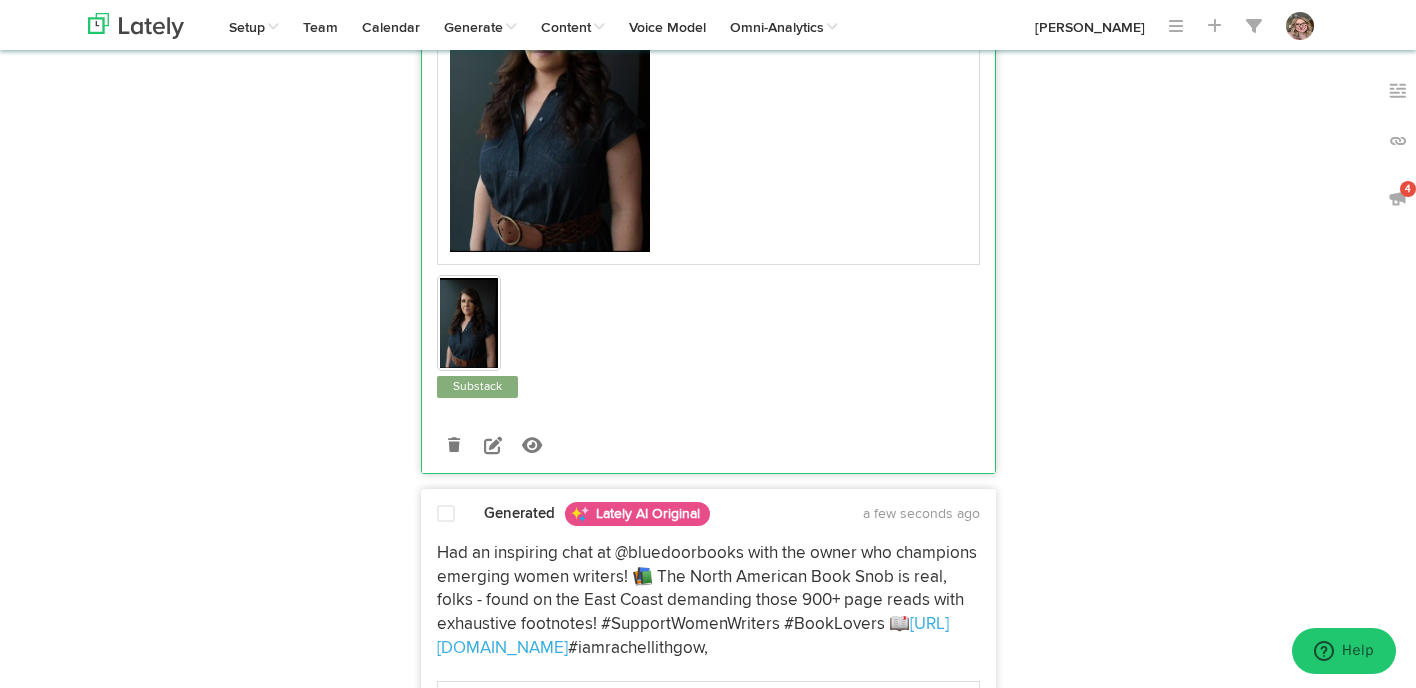 click at bounding box center [446, 514] 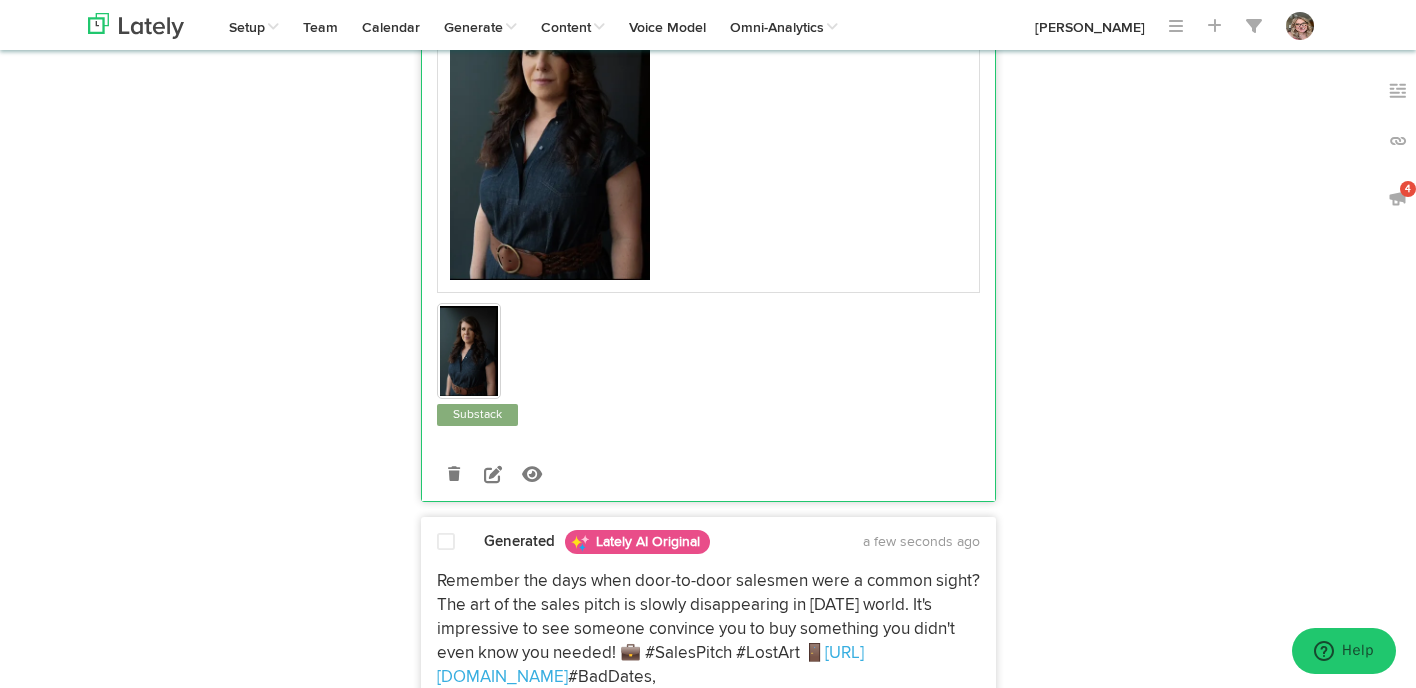 scroll, scrollTop: 3535, scrollLeft: 0, axis: vertical 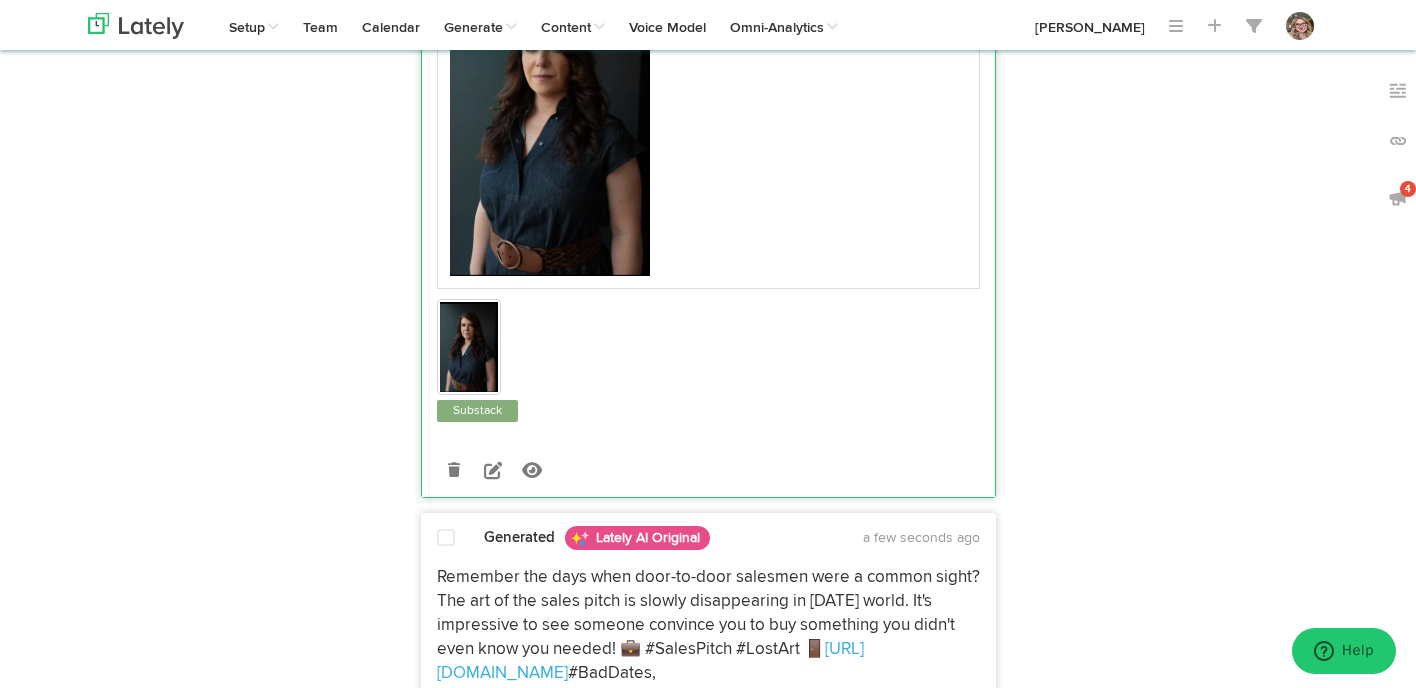 click on "Generated
Lately AI Original
a few seconds ago
Remember the days when door-to-door salesmen were a common sight? The art of the sales pitch is slowly disappearing in today's world. It's impressive to see someone convince you to buy something you didn't even know you needed! 💼 #SalesPitch #LostArt 🚪  https://bit.ly/4o9vP8P  #BadDates," at bounding box center (708, 880) 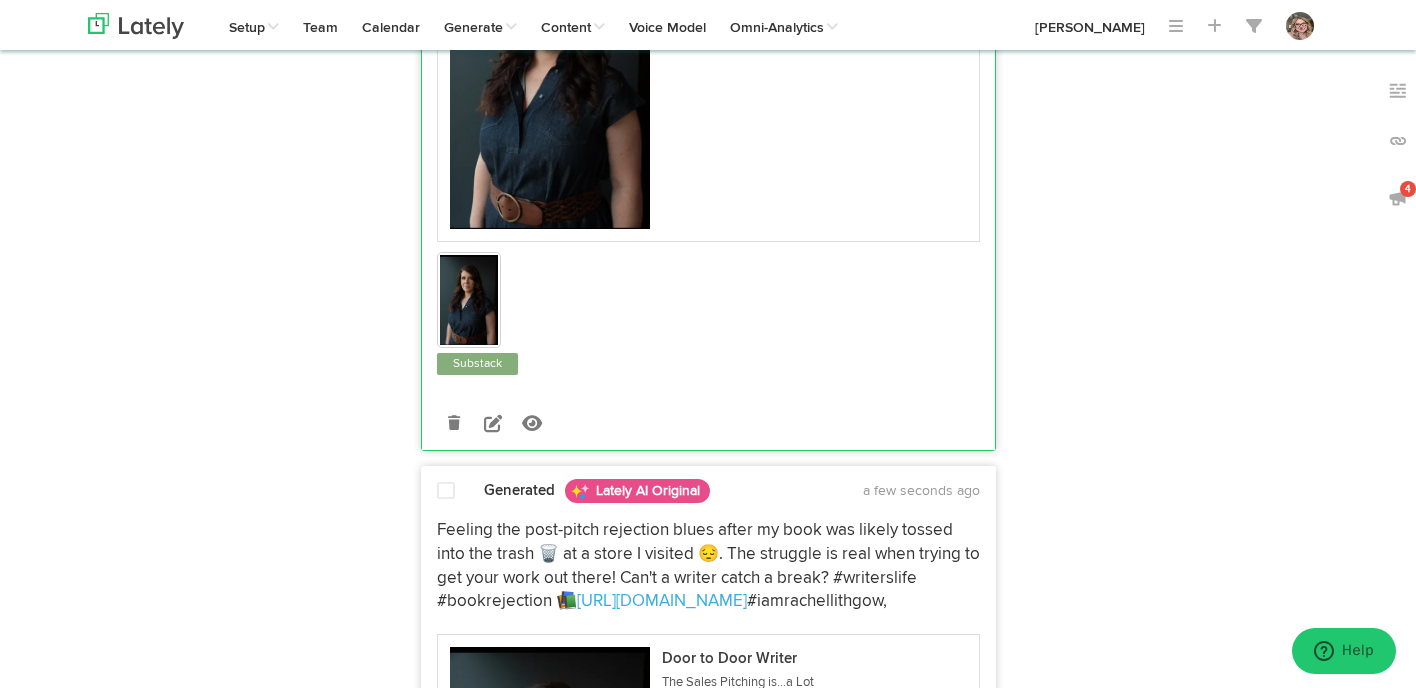 click at bounding box center [446, 491] 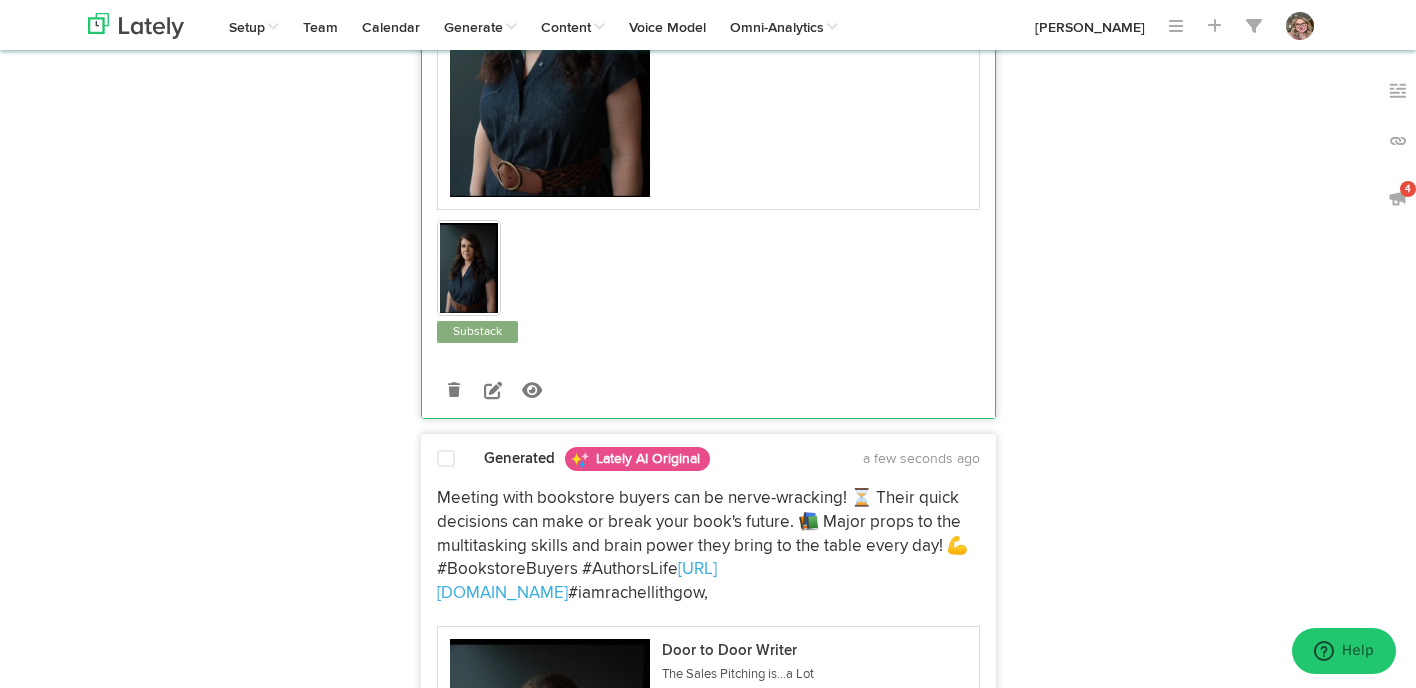 click at bounding box center (446, 459) 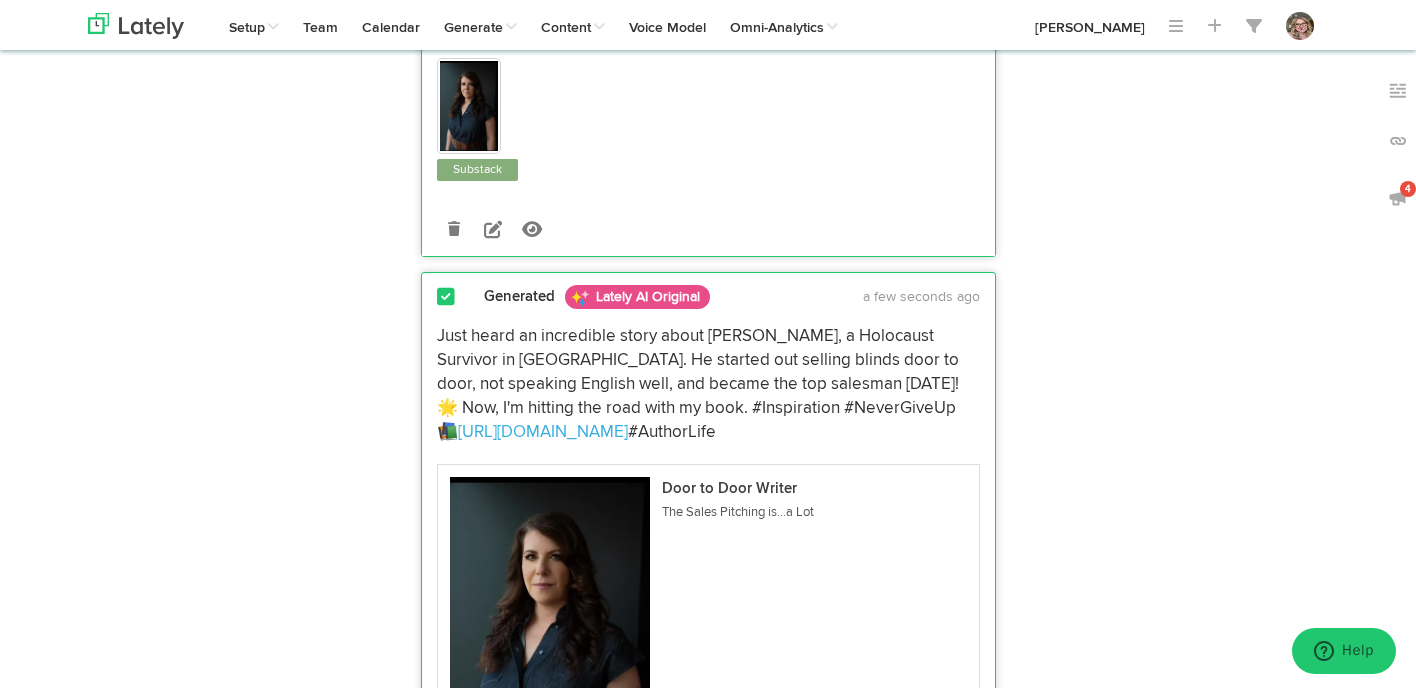 scroll, scrollTop: 0, scrollLeft: 0, axis: both 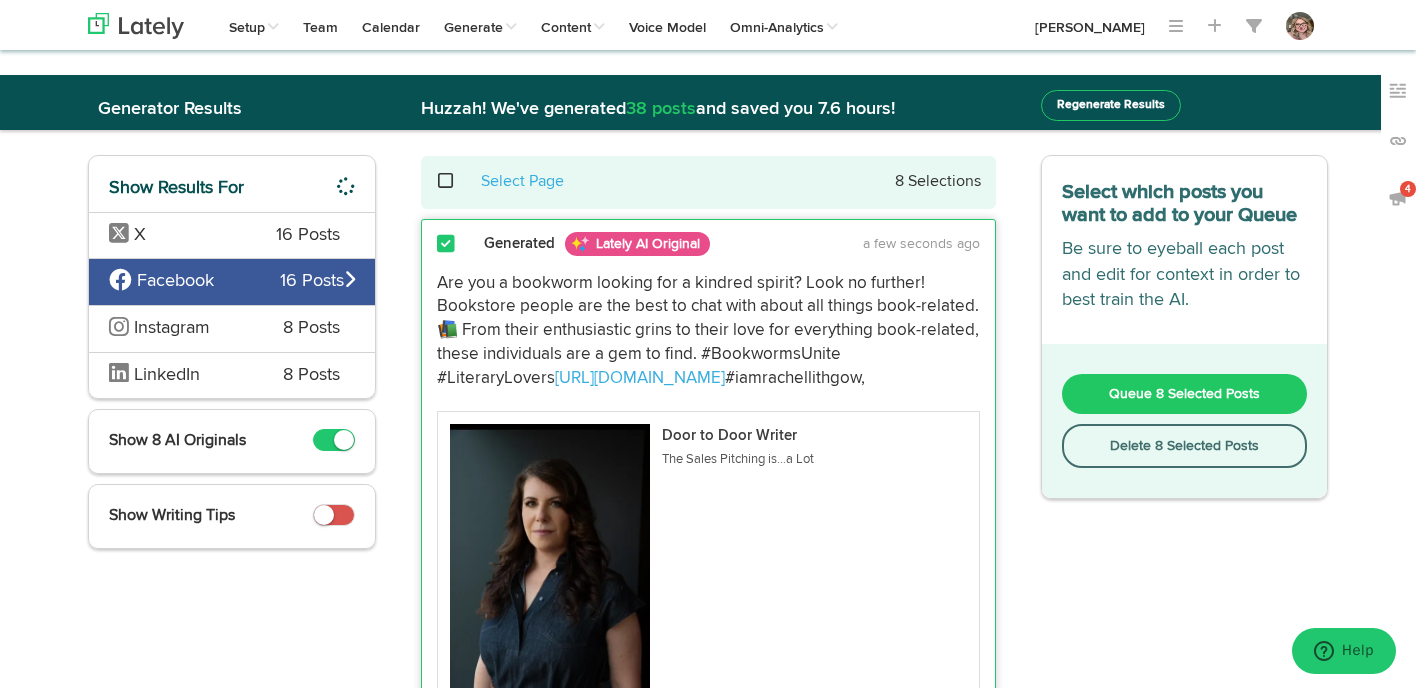click on "Queue 8 Selected Posts" at bounding box center (1185, 394) 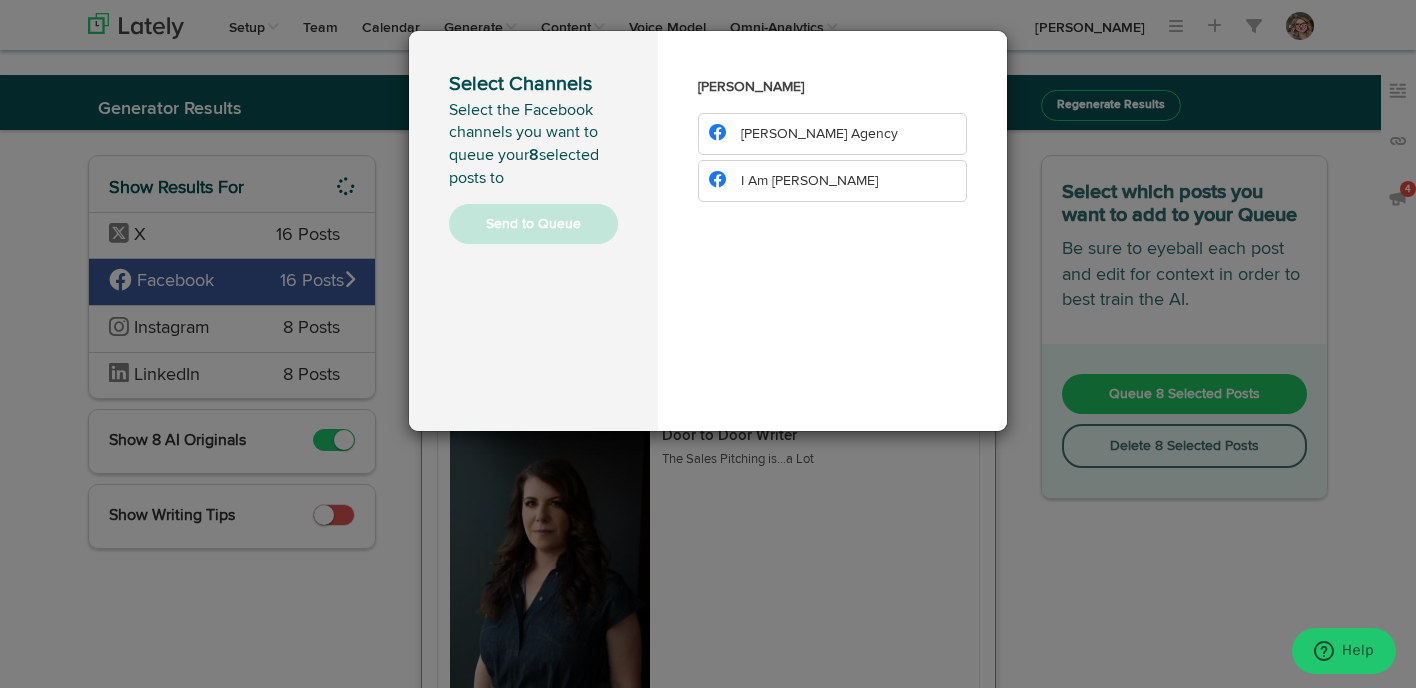 click on "I Am [PERSON_NAME]" at bounding box center [809, 181] 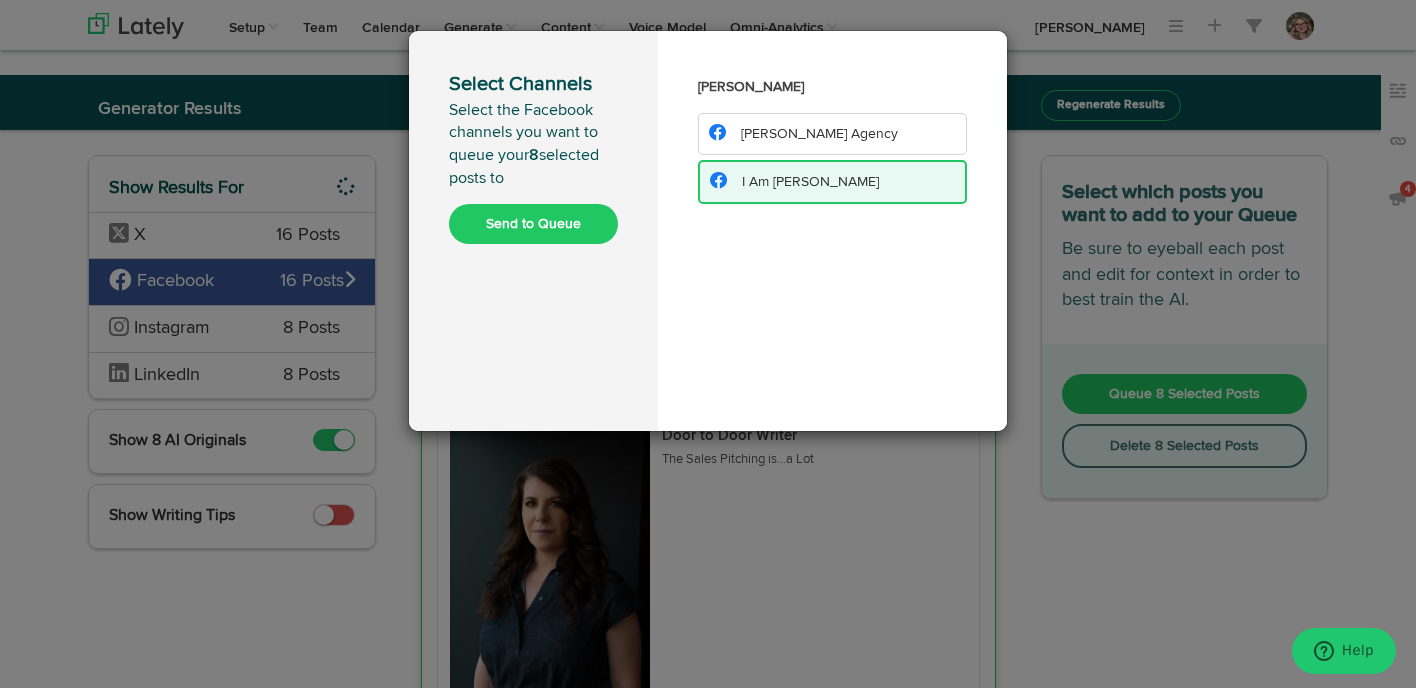 click on "Send to Queue" at bounding box center [533, 224] 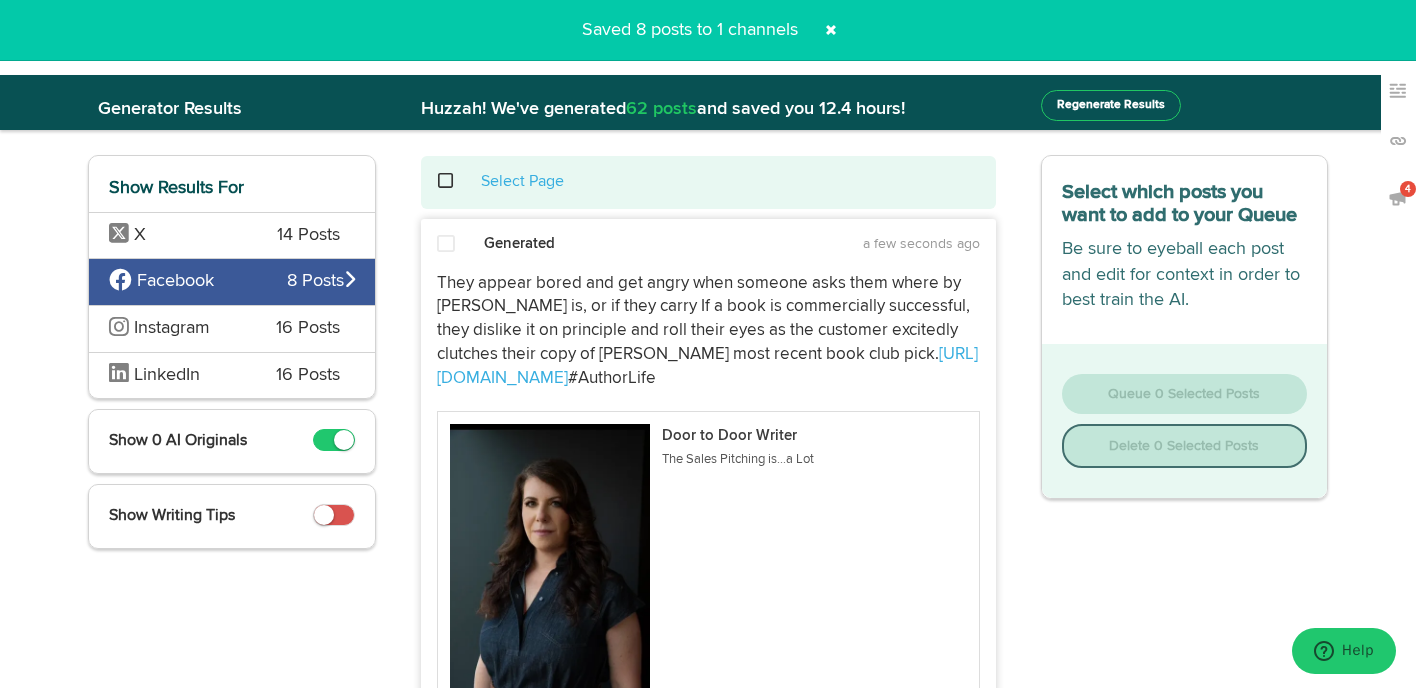click on "X" at bounding box center [178, 236] 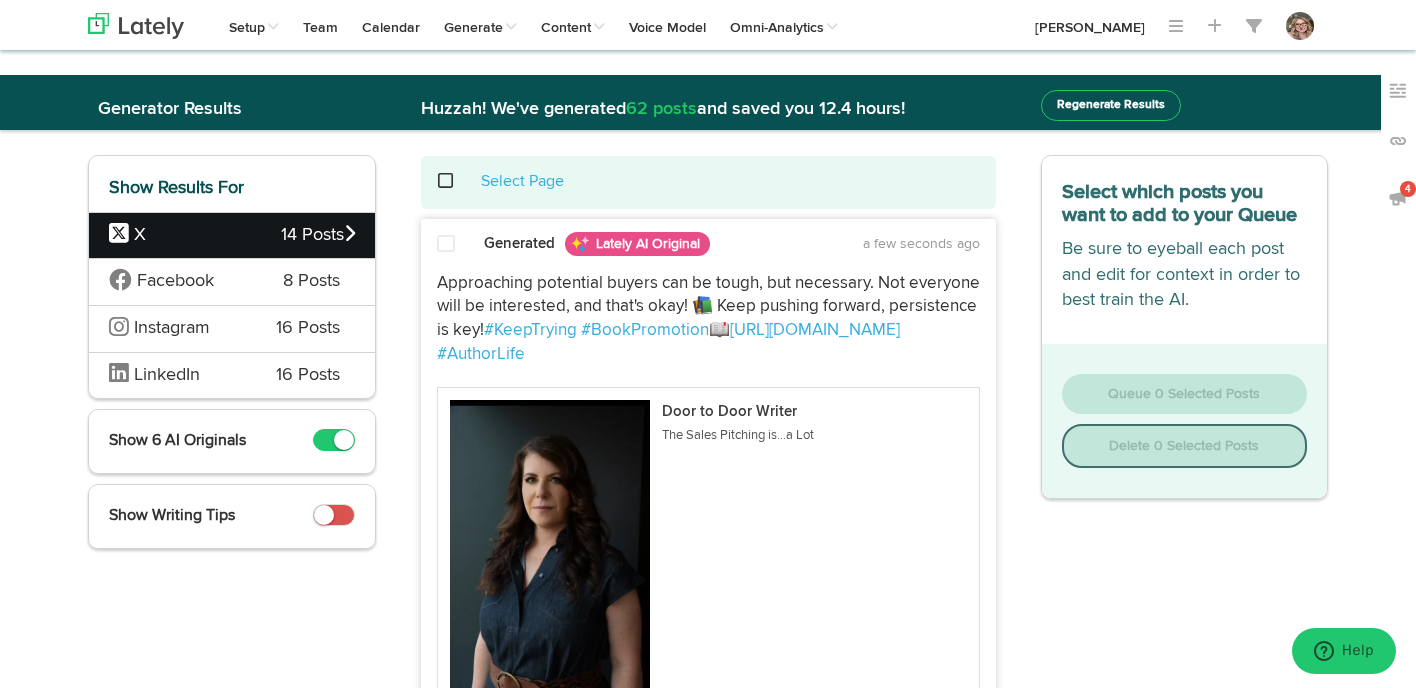 click at bounding box center [446, 244] 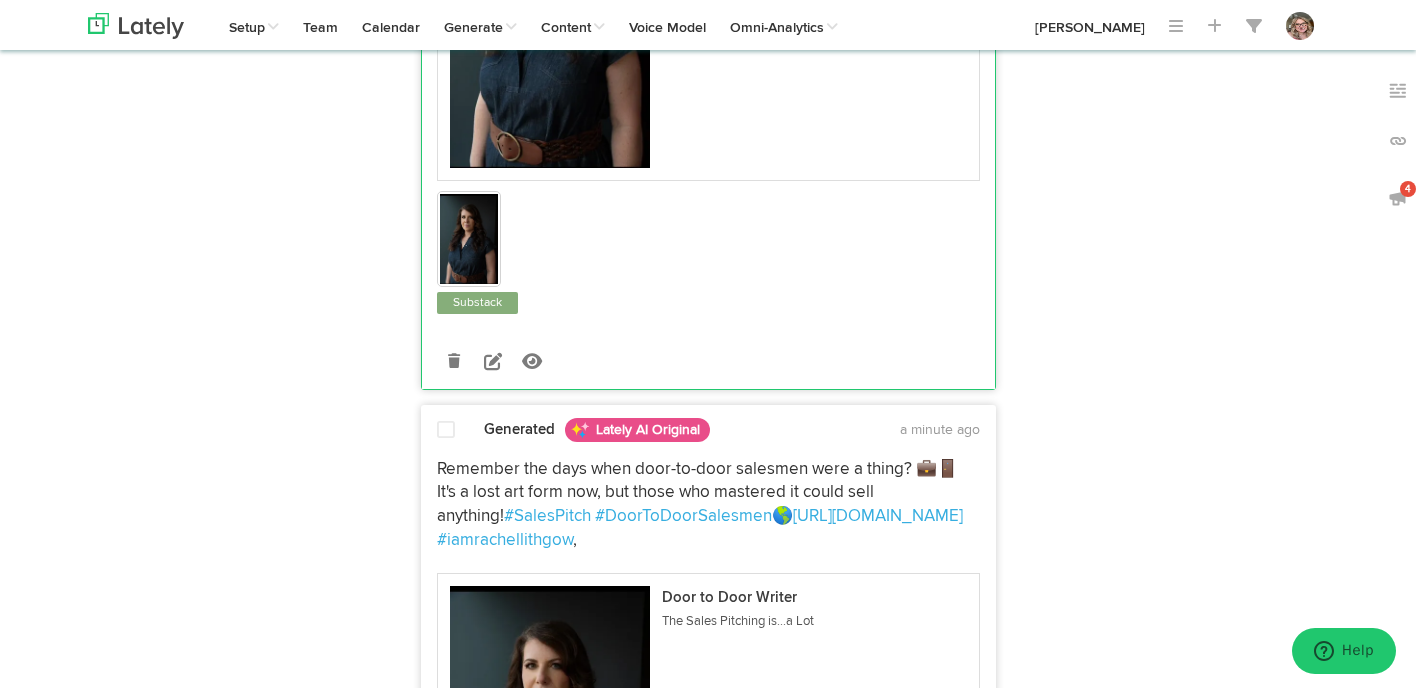 scroll, scrollTop: 641, scrollLeft: 0, axis: vertical 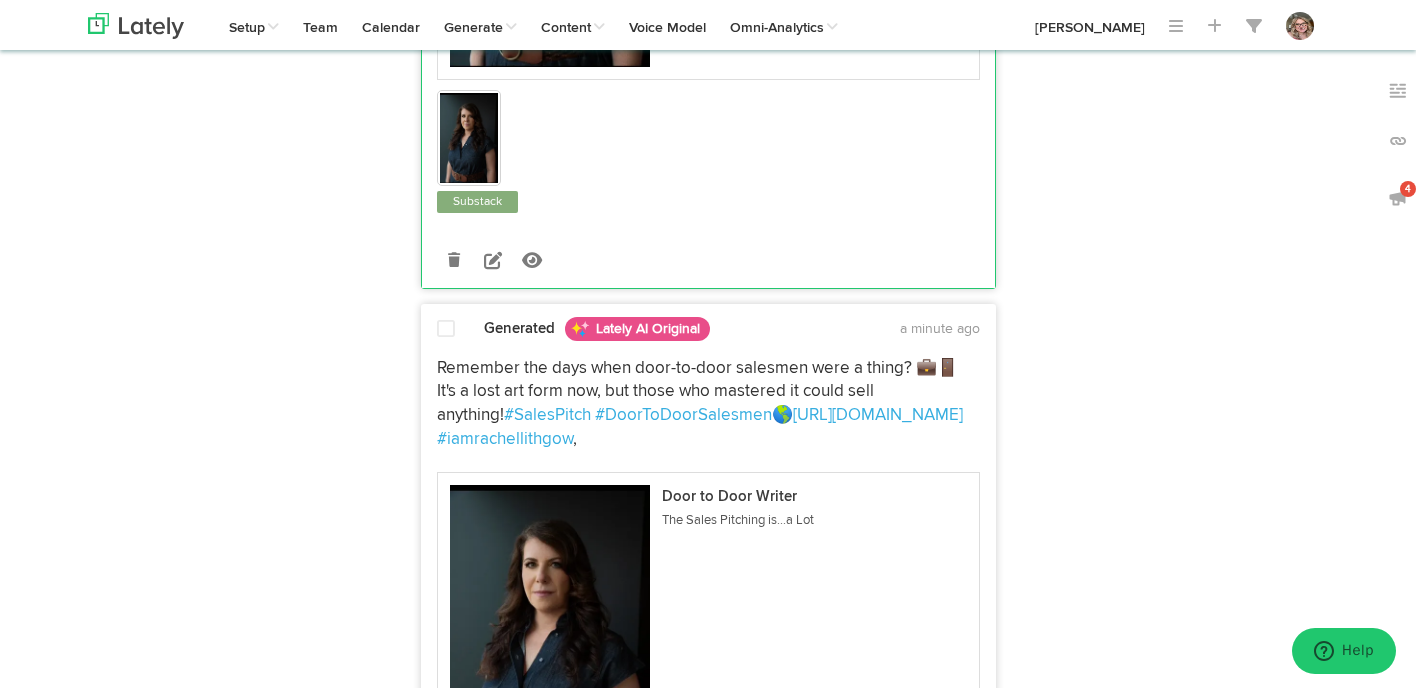click at bounding box center (446, 330) 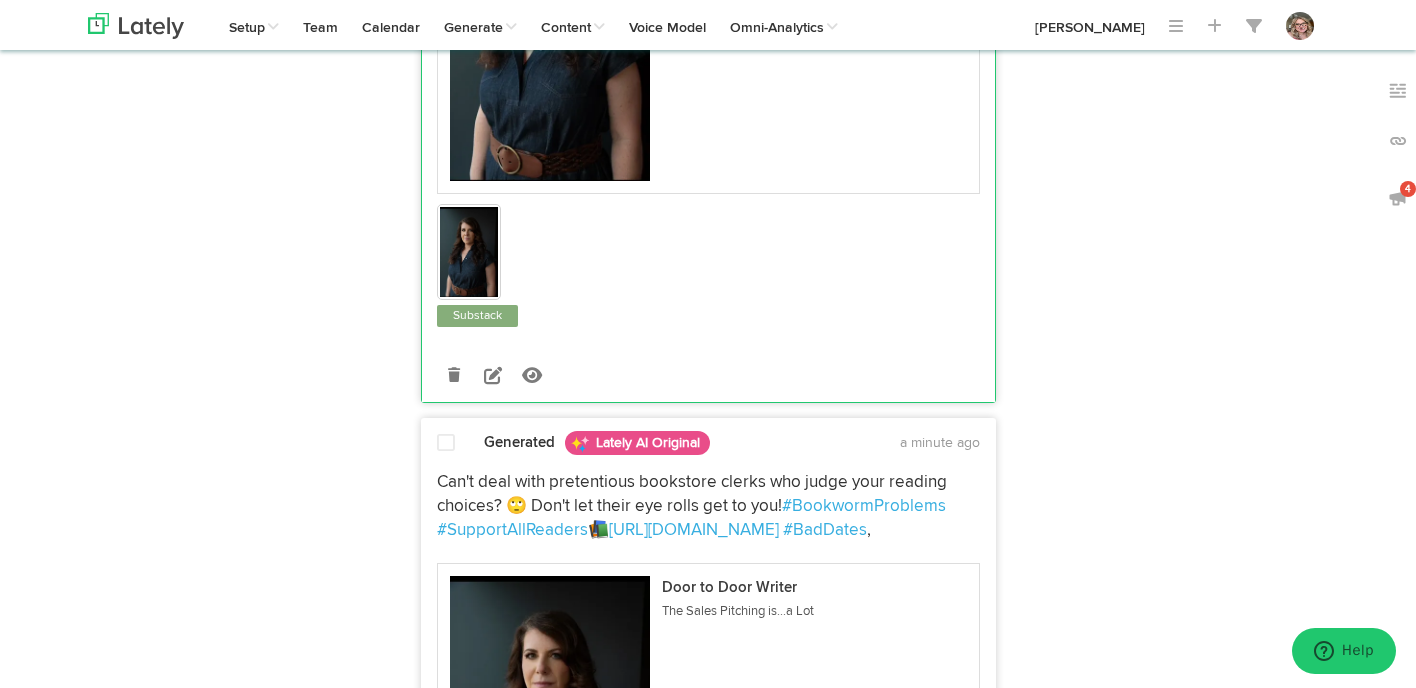 click on "Generated
Lately AI Original
a minute ago
Can't deal with pretentious bookstore clerks who judge your reading choices? 🙄 Don't let their eye rolls get to you!  #BookwormProblems   #SupportAllReaders  📚  https://bit.ly/4o9vP8P   #BadDates ," at bounding box center [708, 761] 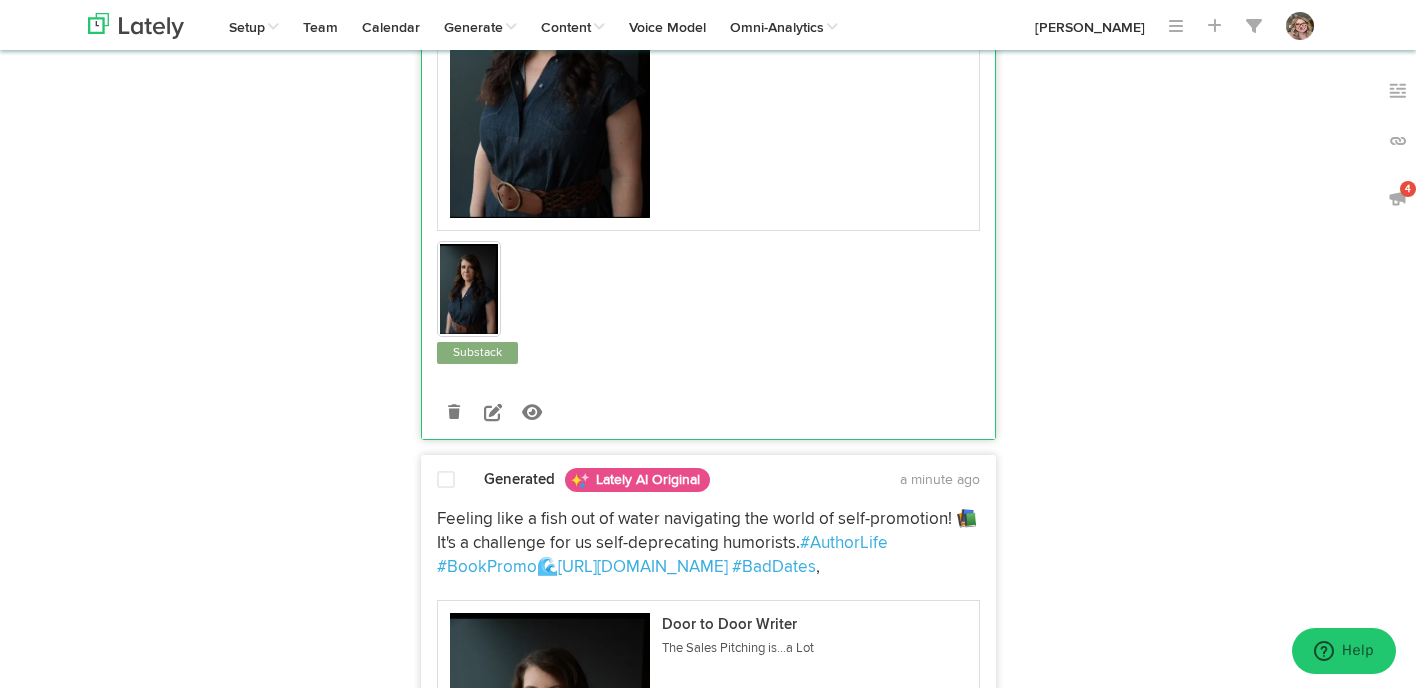 click at bounding box center (446, 480) 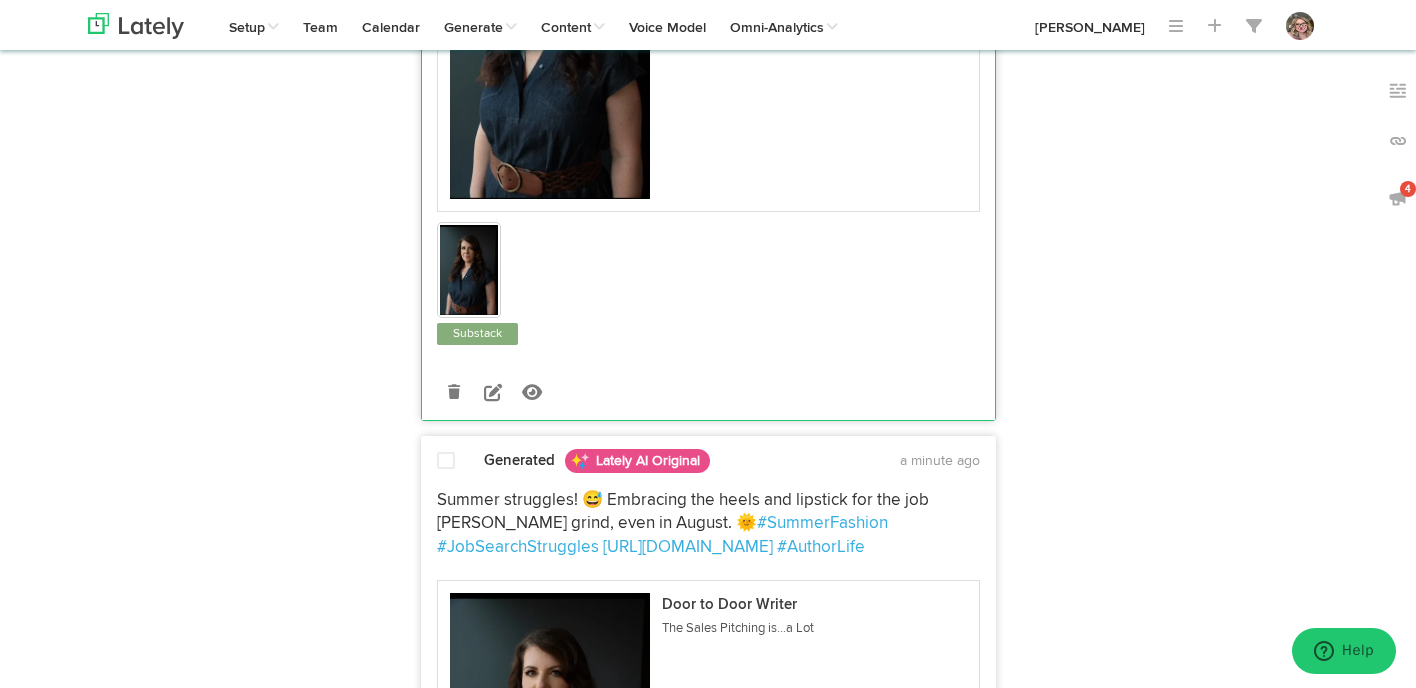 click at bounding box center [446, 461] 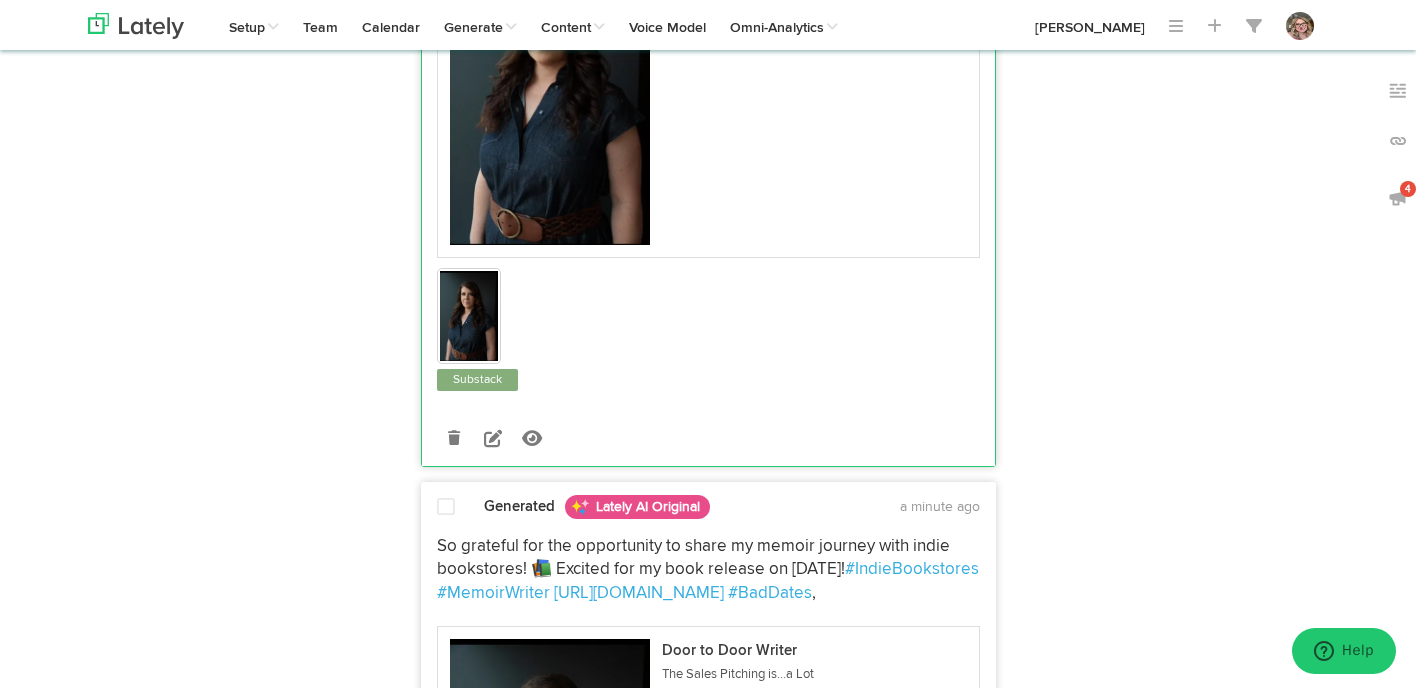 click at bounding box center (446, 507) 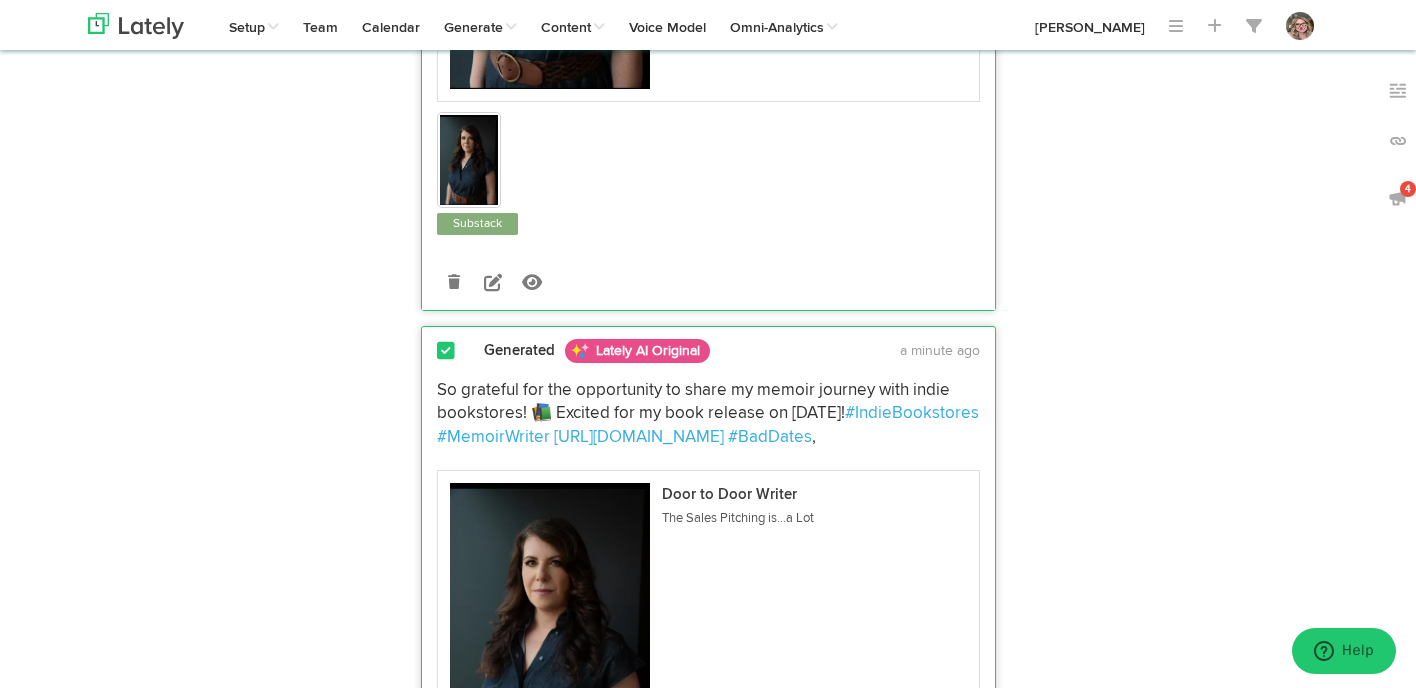 scroll, scrollTop: 3536, scrollLeft: 0, axis: vertical 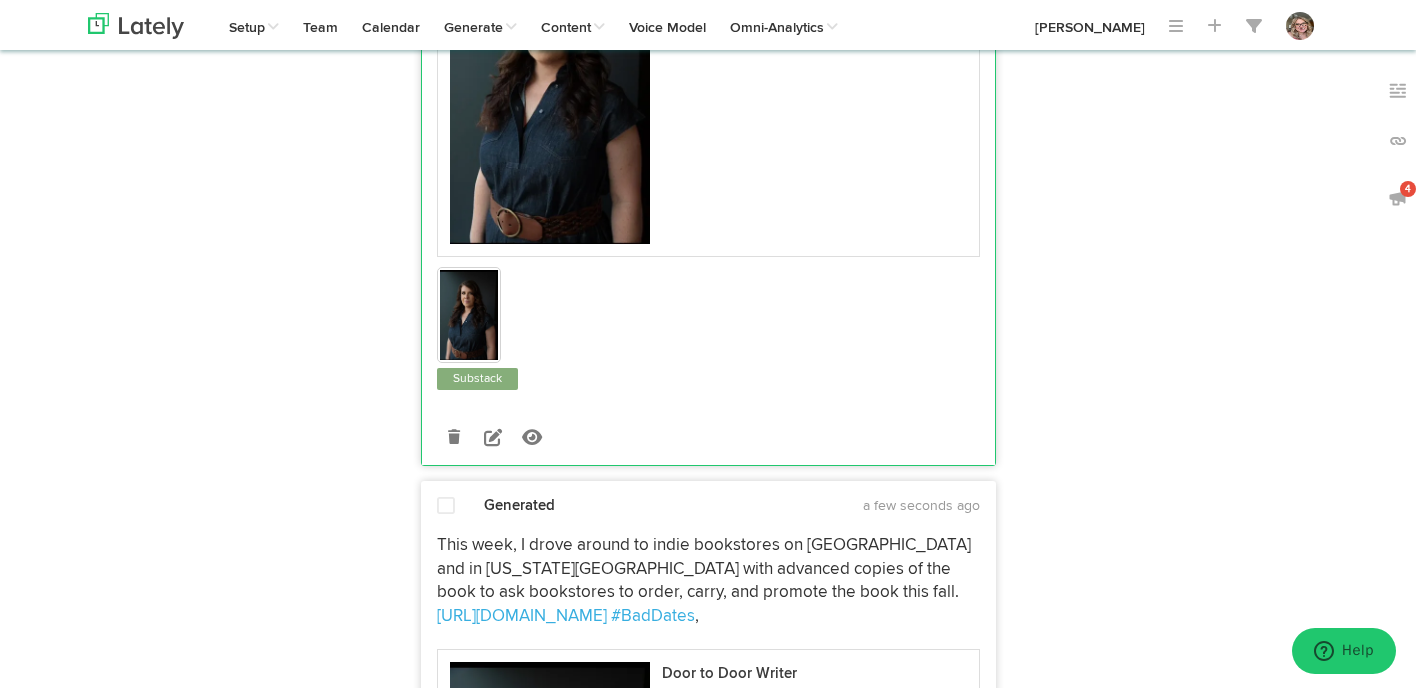 click at bounding box center [446, 506] 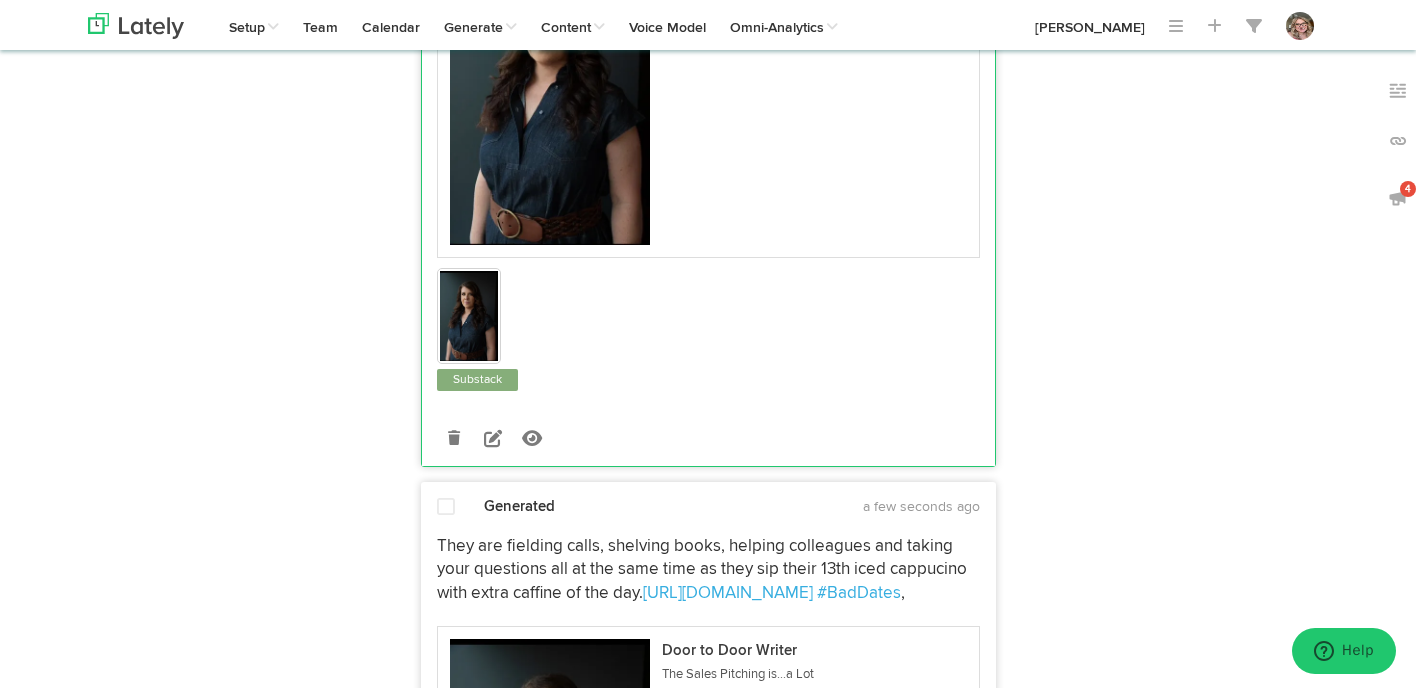 click at bounding box center (446, 508) 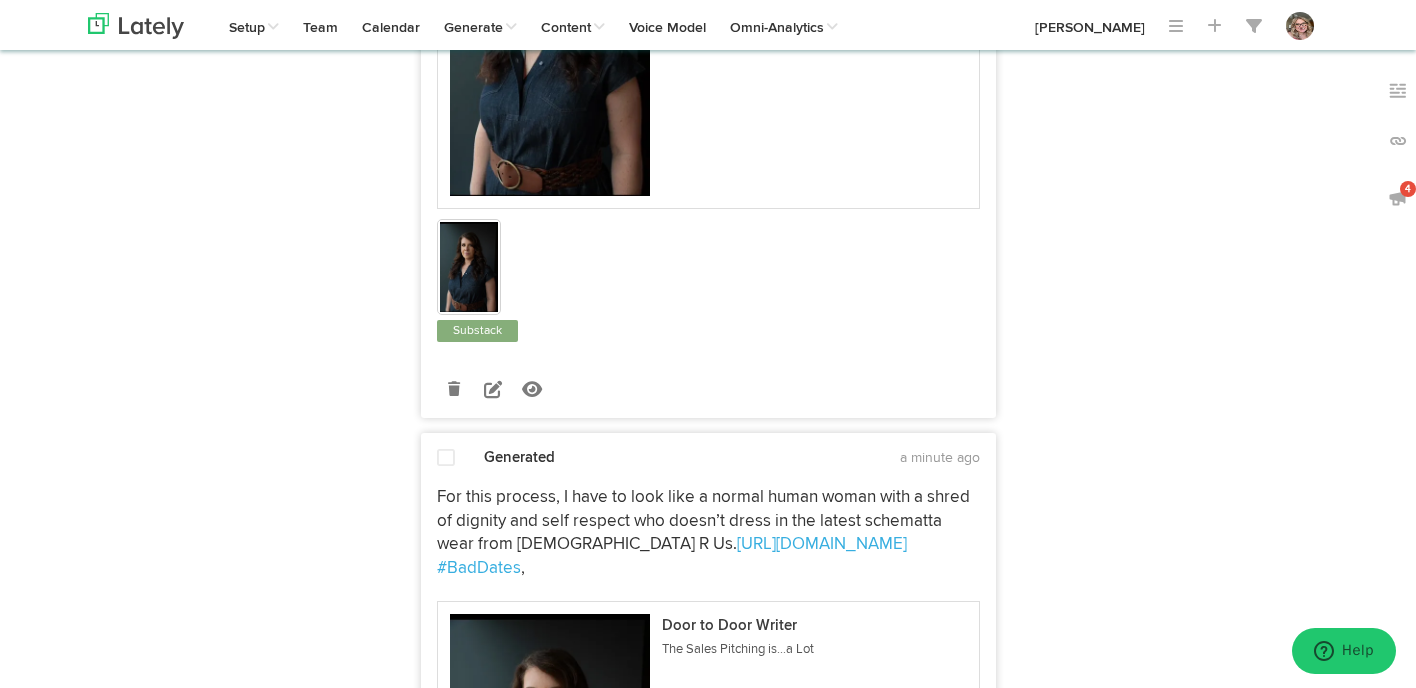scroll, scrollTop: 6216, scrollLeft: 0, axis: vertical 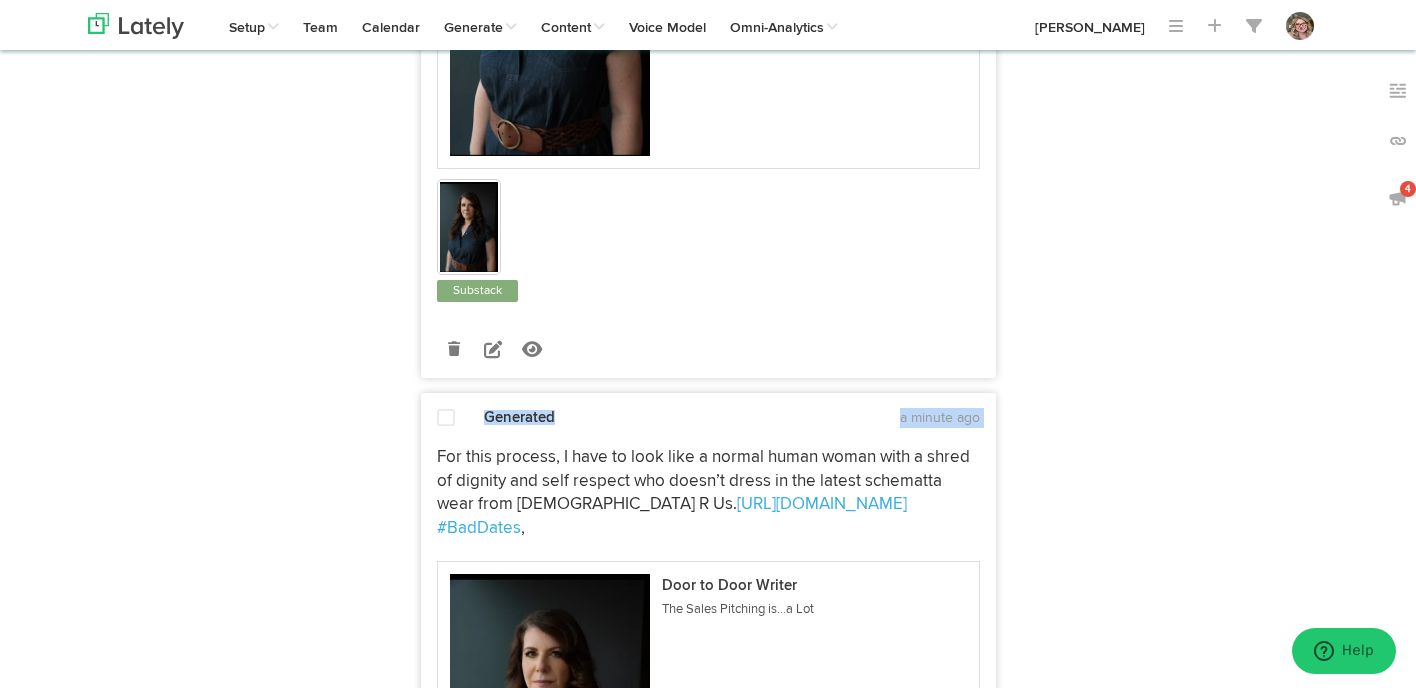 click on "Generated
a minute ago
For this process, I have to look like a normal human woman with a shred of dignity and self respect who doesn’t dress in the latest schematta wear from Jews R Us.  https://bit.ly/4o9vP8P   #BadDates ,
Door to Door Writer" at bounding box center (708, 755) 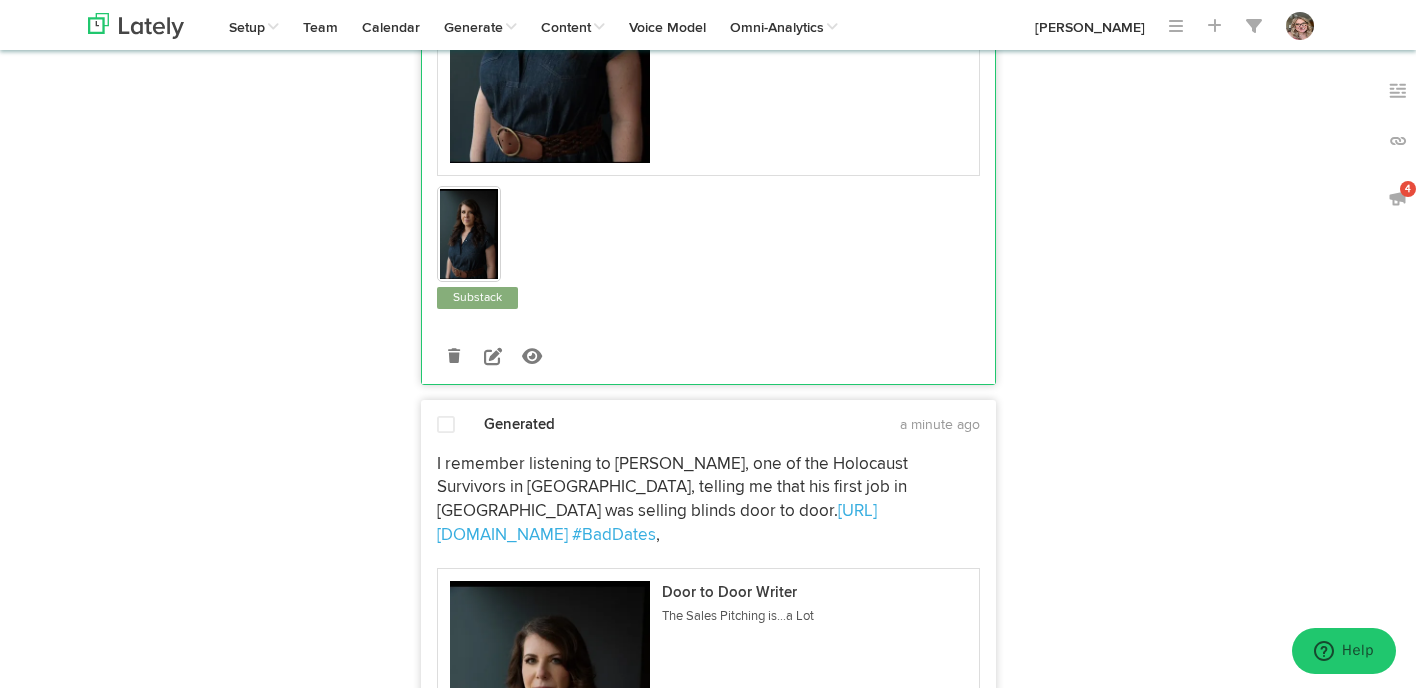 scroll, scrollTop: 6945, scrollLeft: 0, axis: vertical 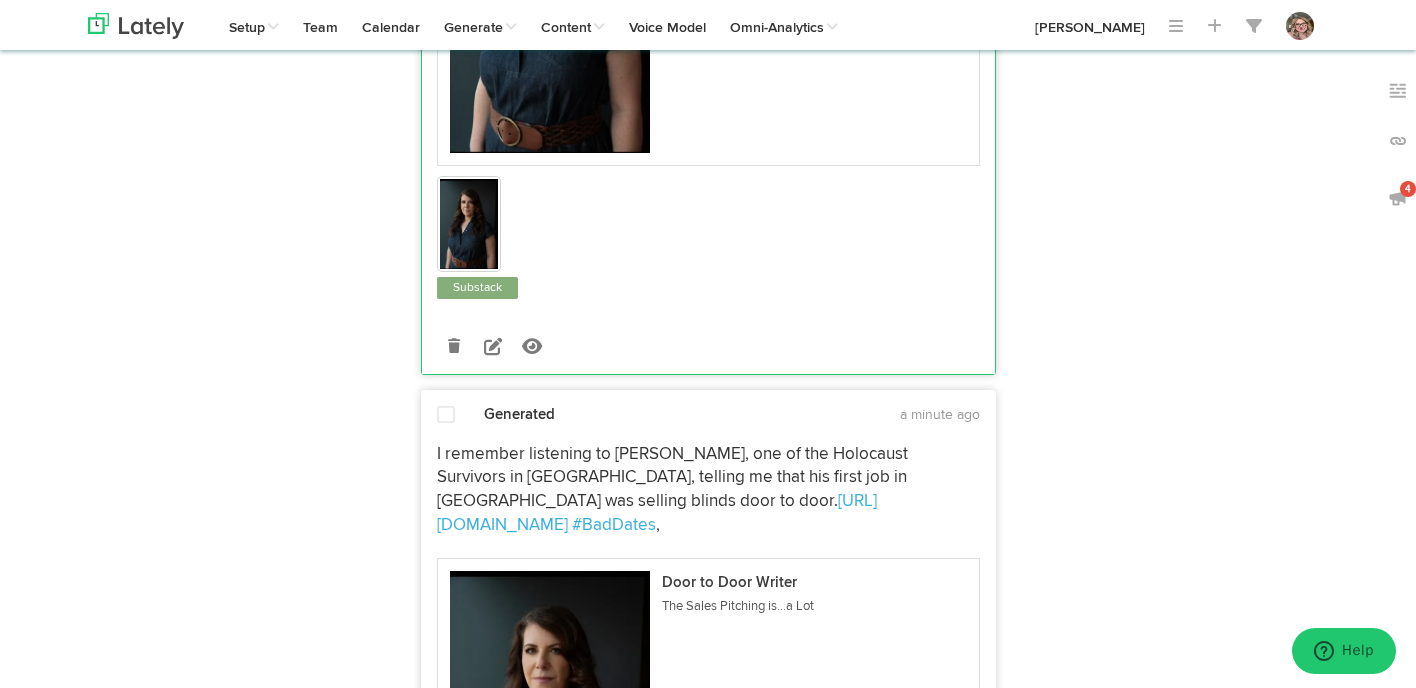 click at bounding box center (446, 415) 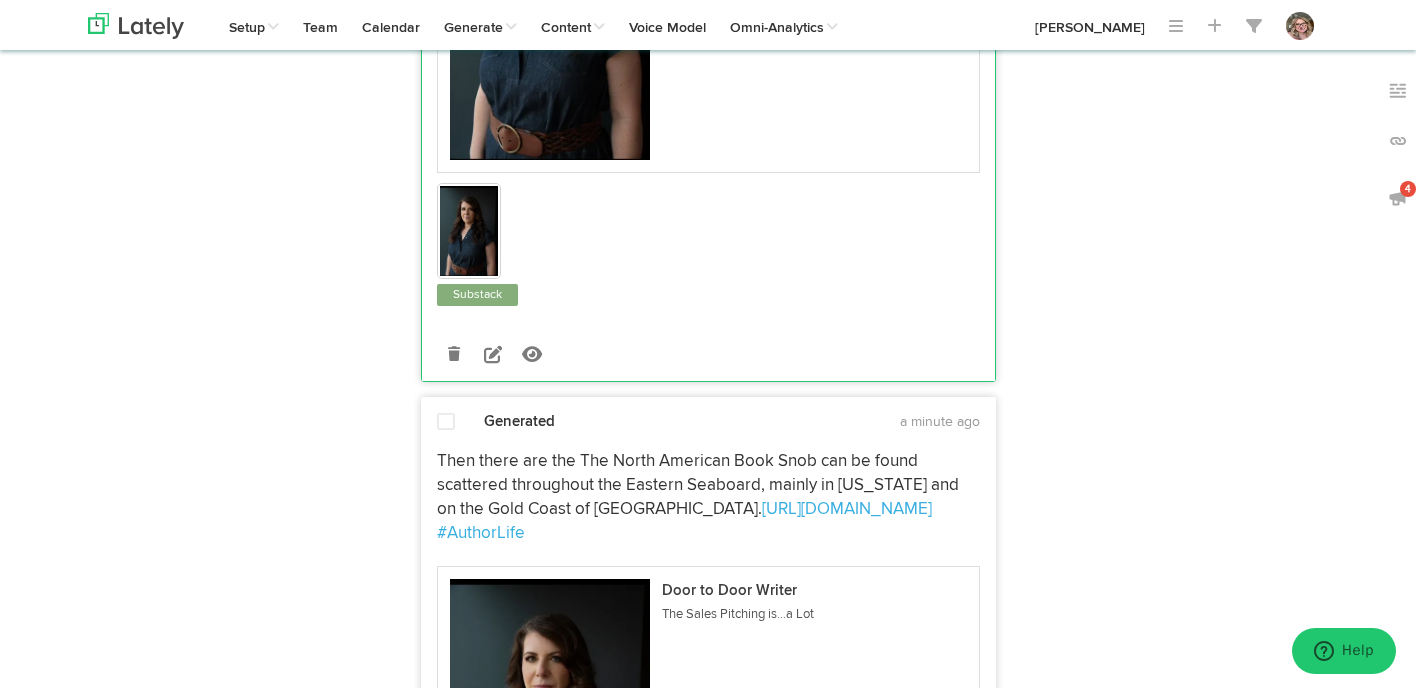 scroll, scrollTop: 7672, scrollLeft: 0, axis: vertical 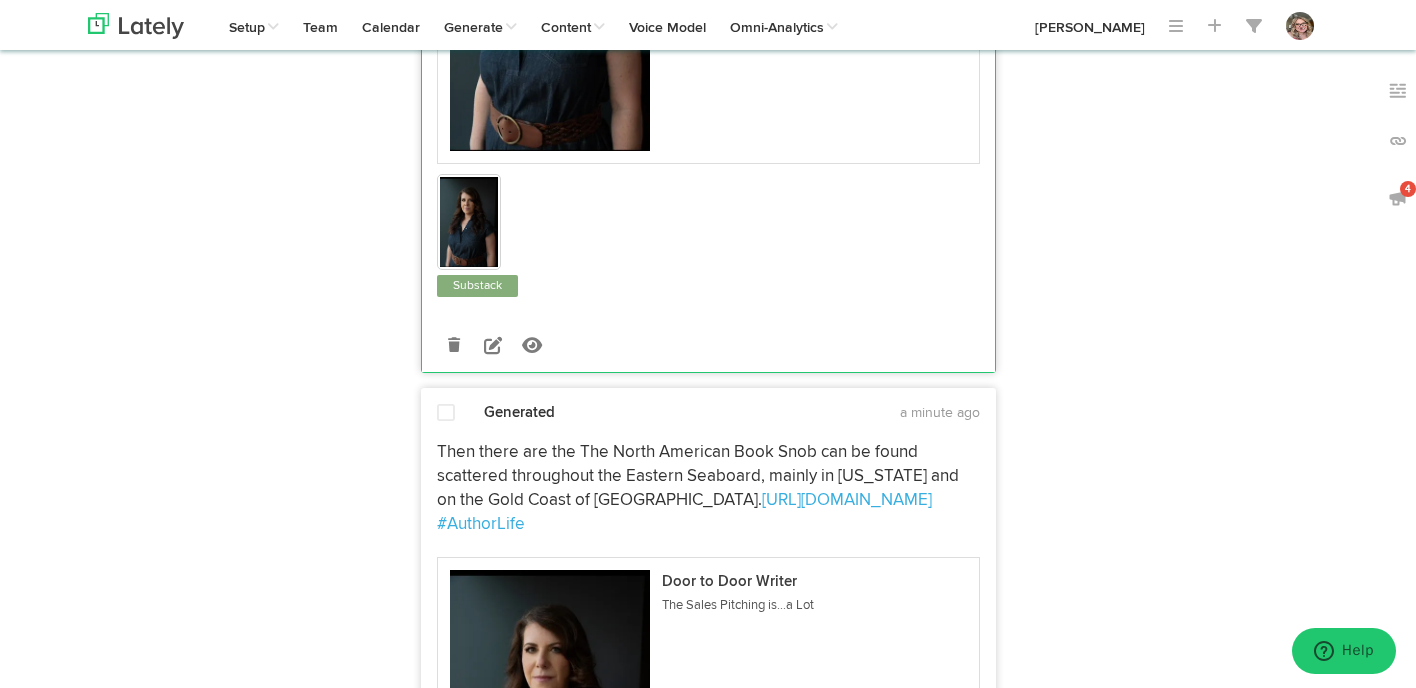 click on "Then there are the The North American Book Snob can be found scattered throughout the Eastern Seaboard, mainly in New York and on the Gold Coast of Long Island.  https://bit.ly/4o9vP8P   #AuthorLife
Door to Door Writer
The Sales Pitching is...a Lot" at bounding box center [708, 728] 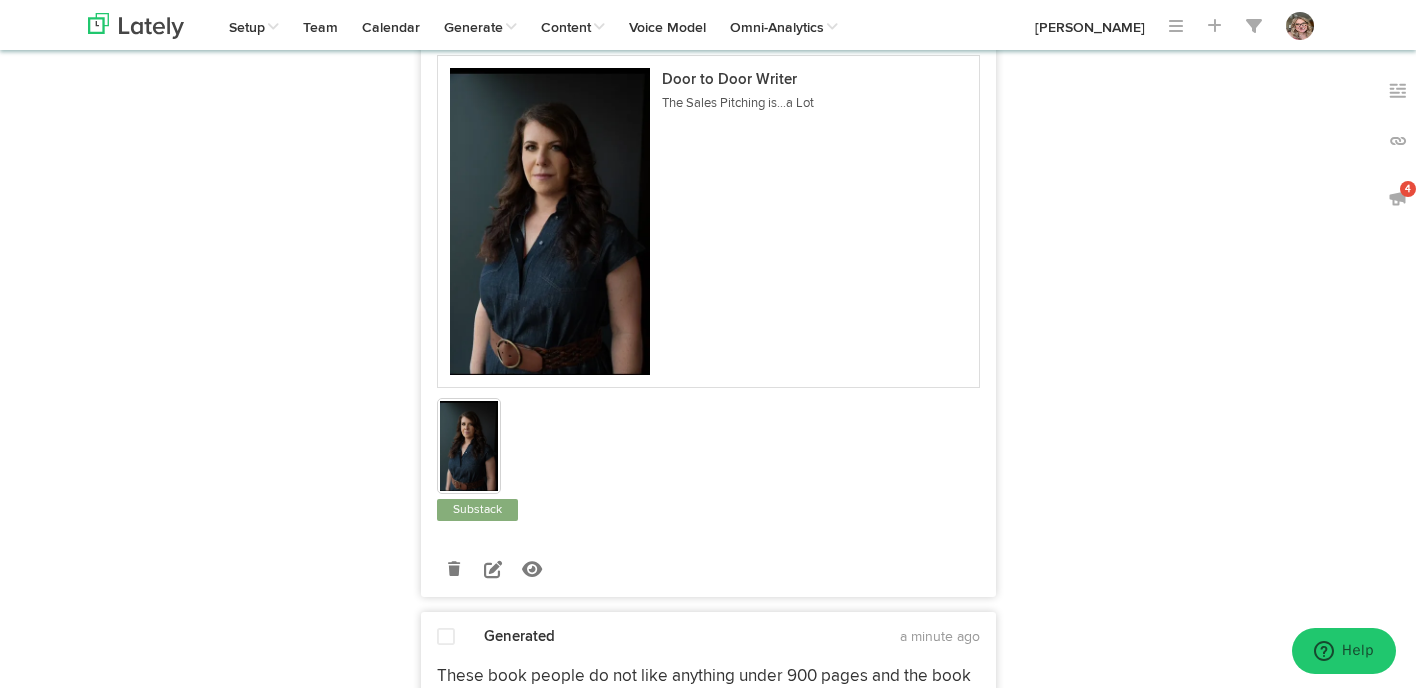 scroll, scrollTop: 8883, scrollLeft: 0, axis: vertical 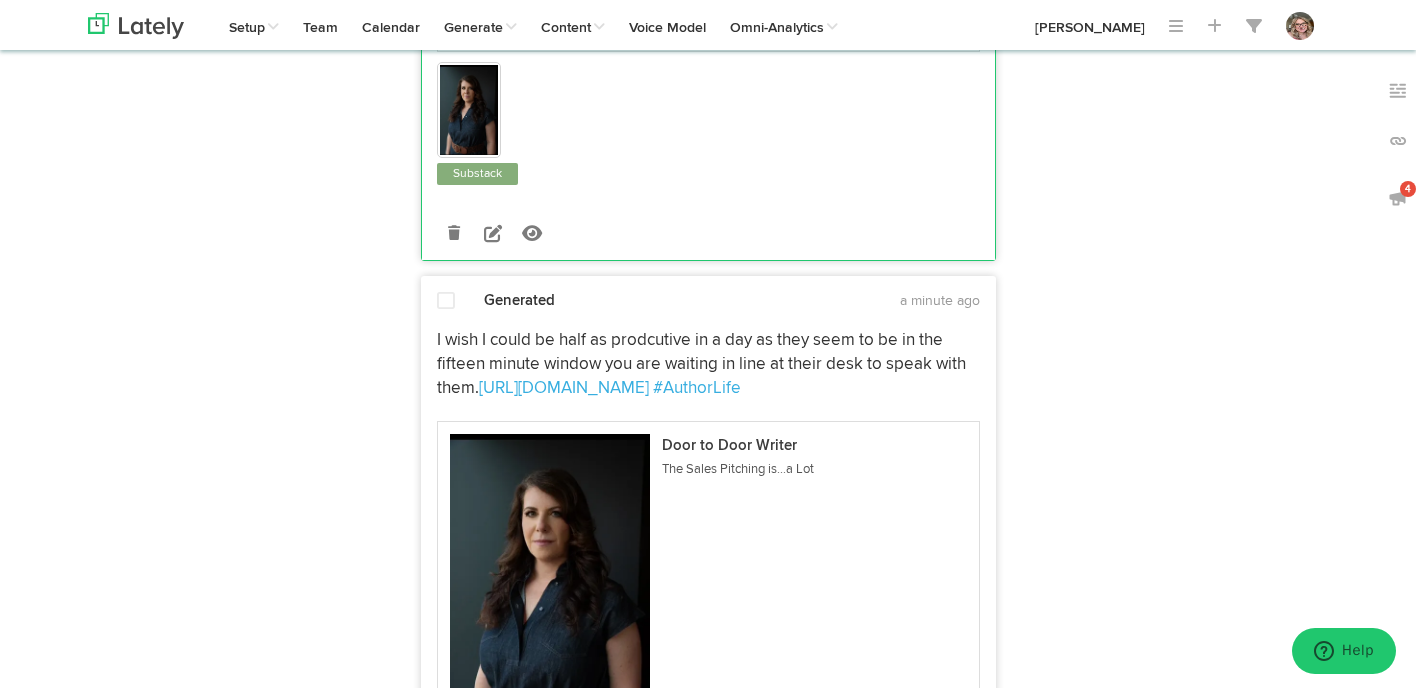 click on "Generated
a minute ago
I wish I could be half as prodcutive in a day as they seem to be in the fifteen minute window you are waiting in line at their desk to speak with them.  https://bit.ly/4o9vP8P   #AuthorLife
Door to Door Writer" at bounding box center [708, 626] 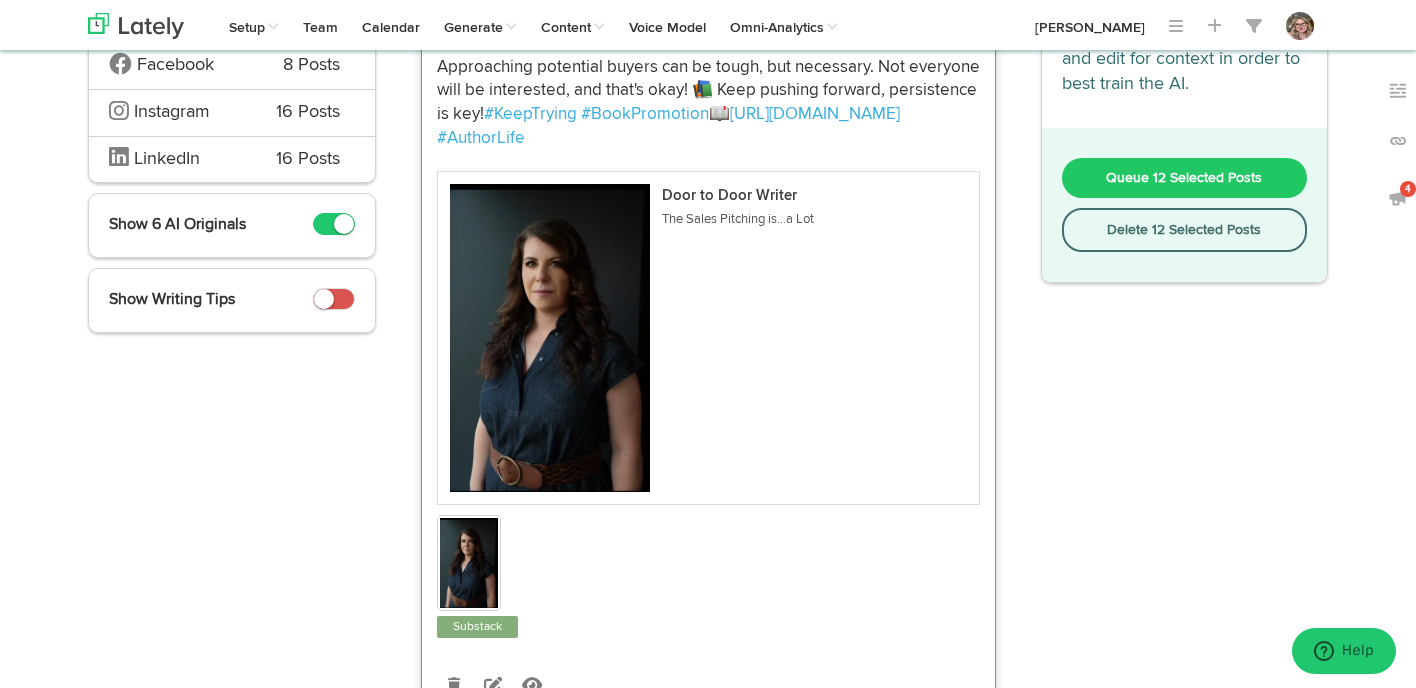 scroll, scrollTop: 0, scrollLeft: 0, axis: both 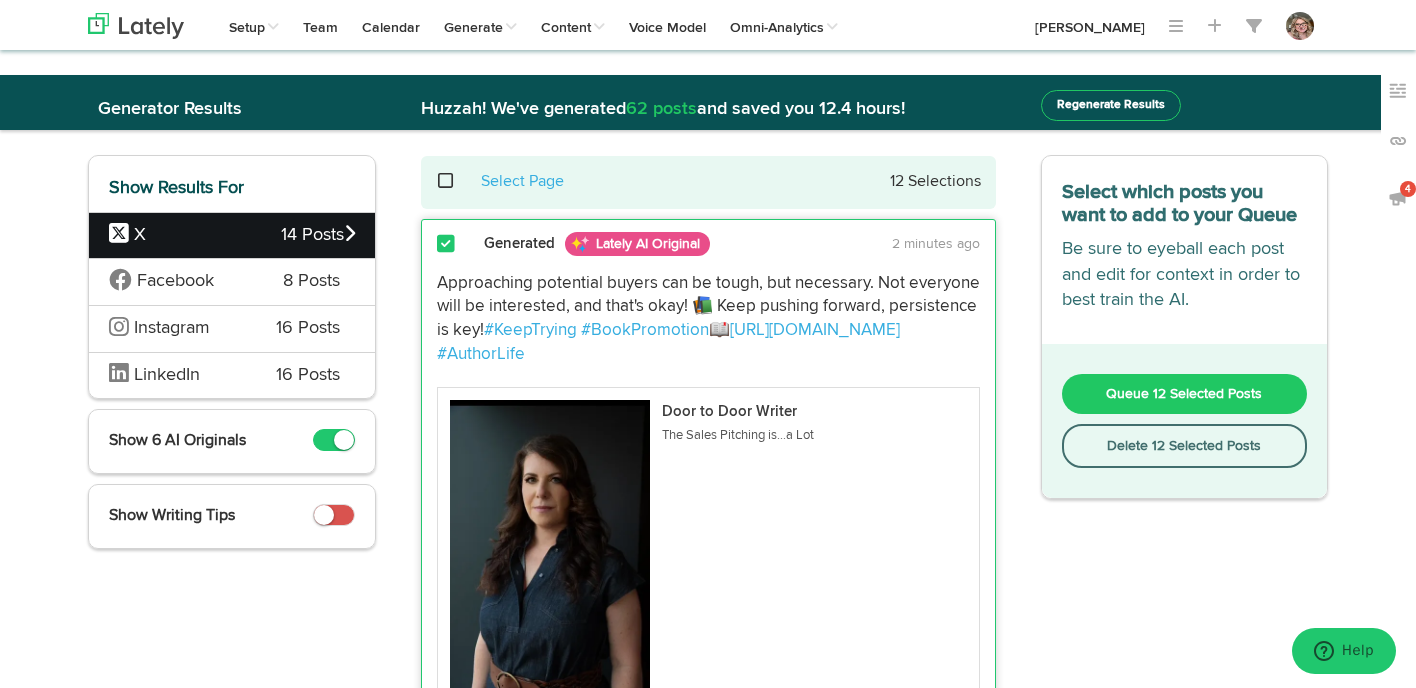 click on "Queue 12 Selected Posts" at bounding box center (1184, 394) 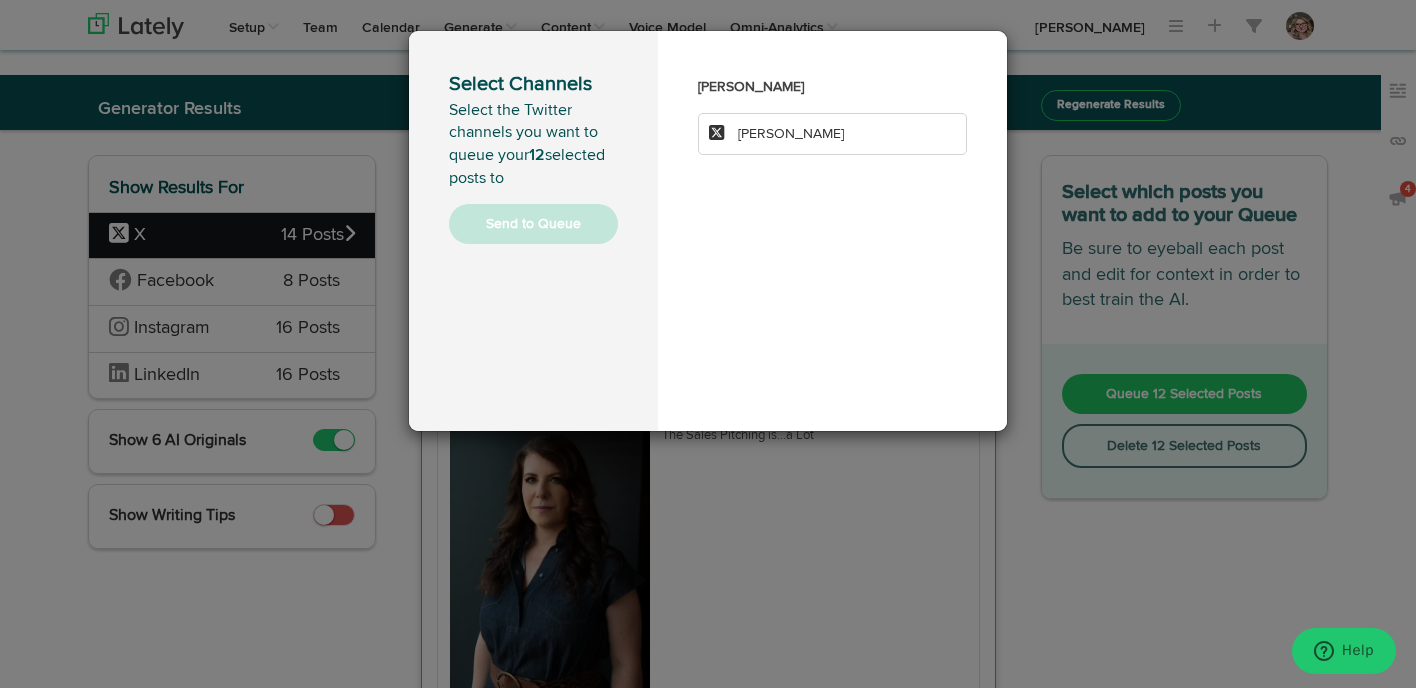 click on "[PERSON_NAME]" at bounding box center [832, 134] 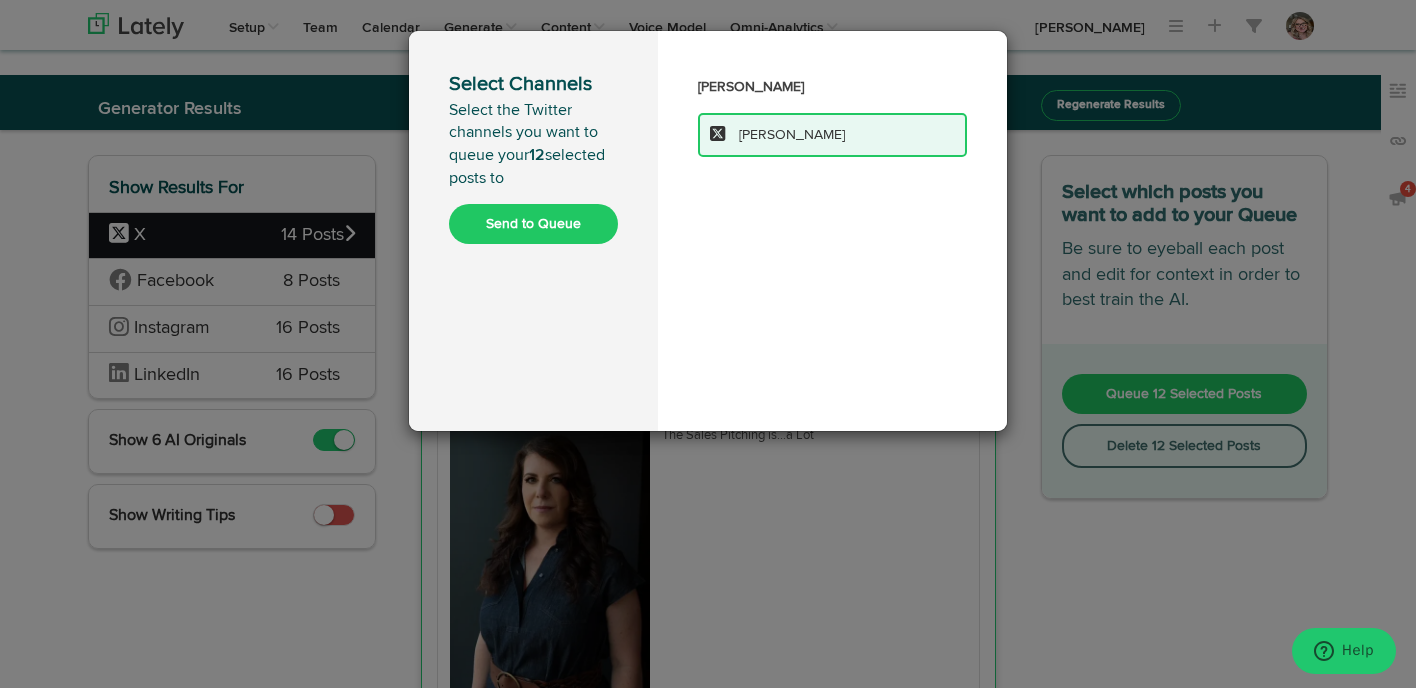 click on "Send to Queue" at bounding box center (533, 224) 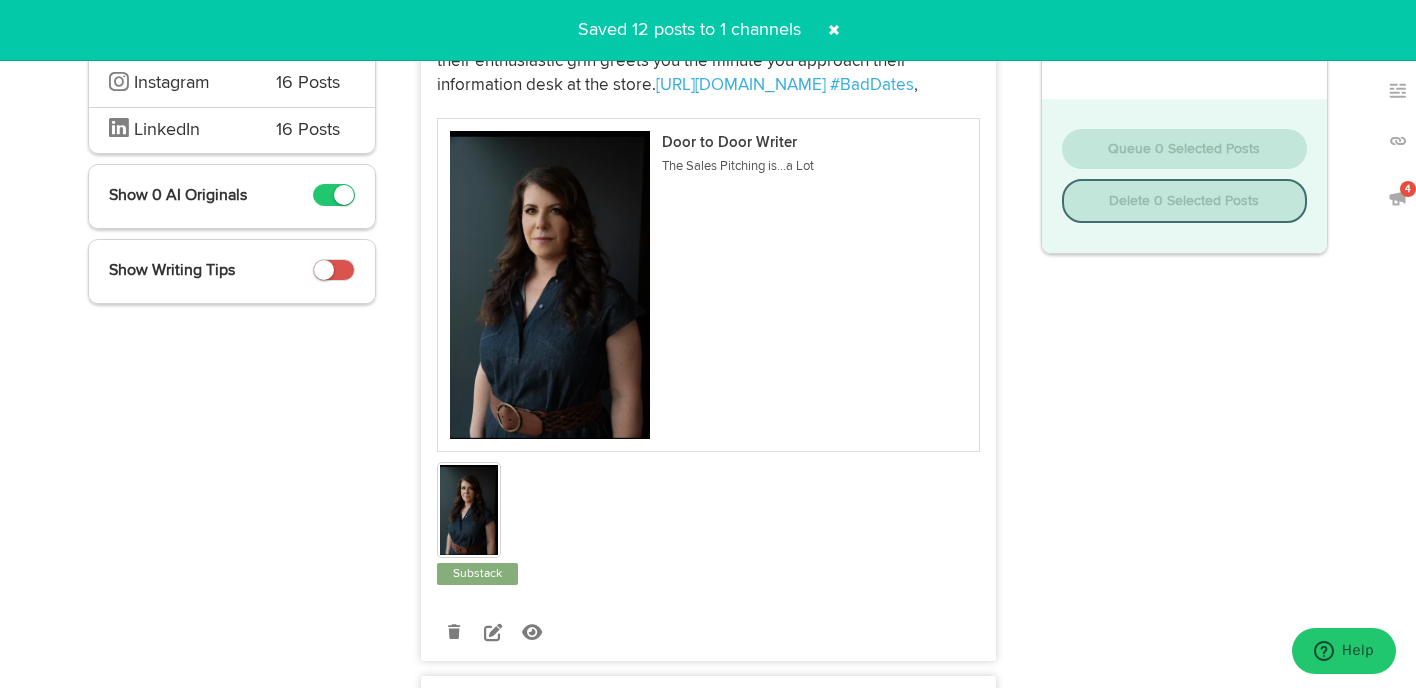 scroll, scrollTop: 0, scrollLeft: 0, axis: both 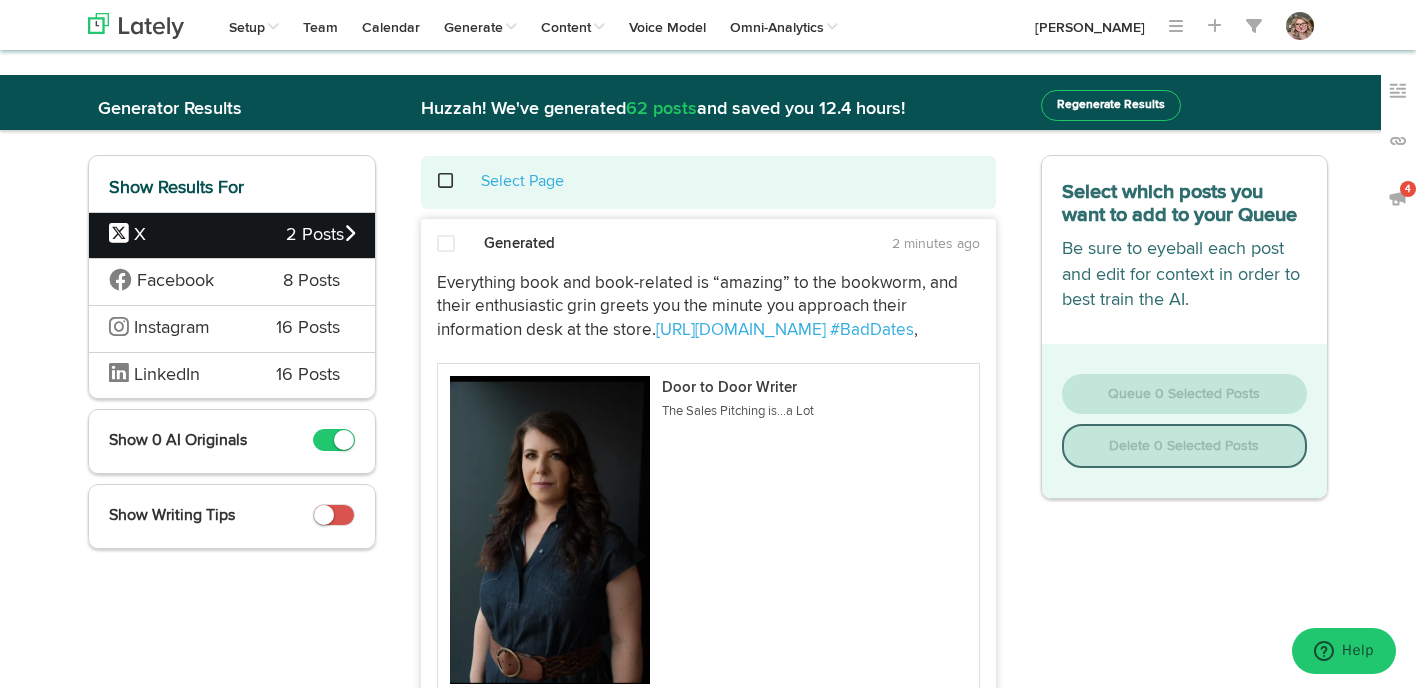 click at bounding box center [446, 245] 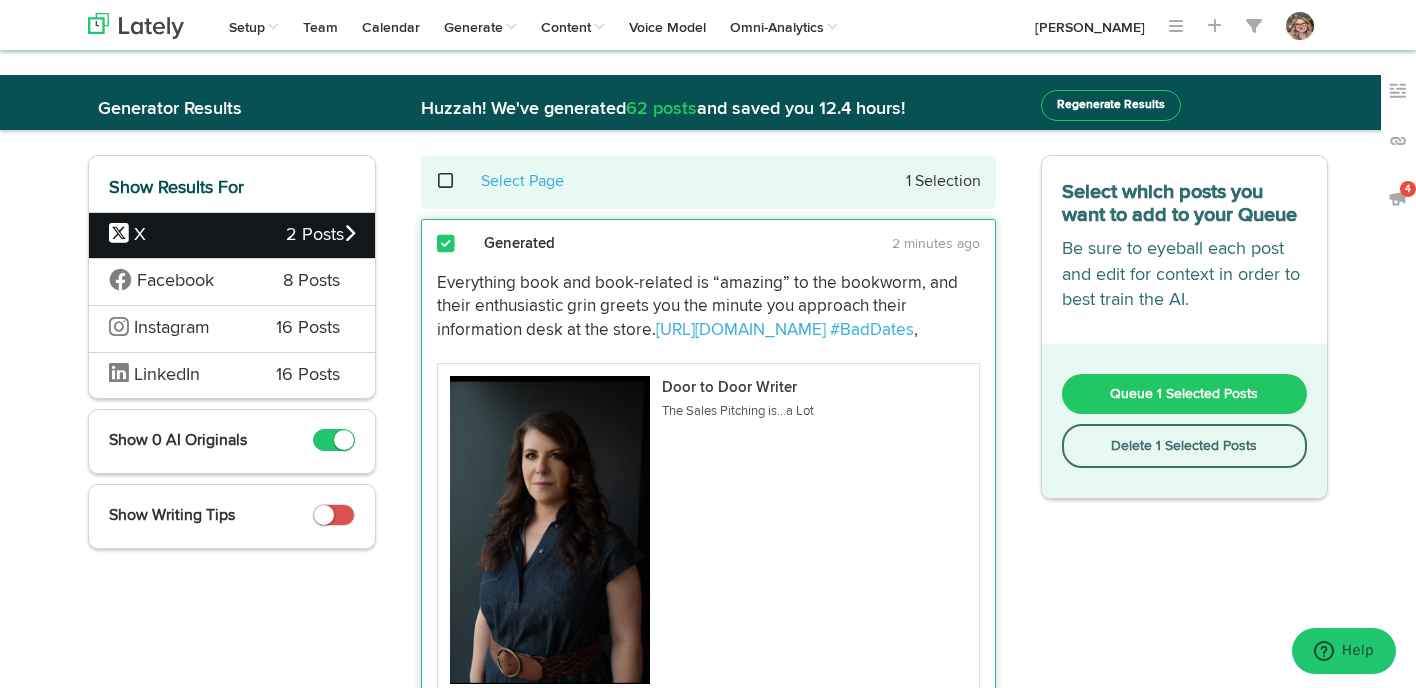 click on "Queue 1 Selected Posts" at bounding box center (1184, 394) 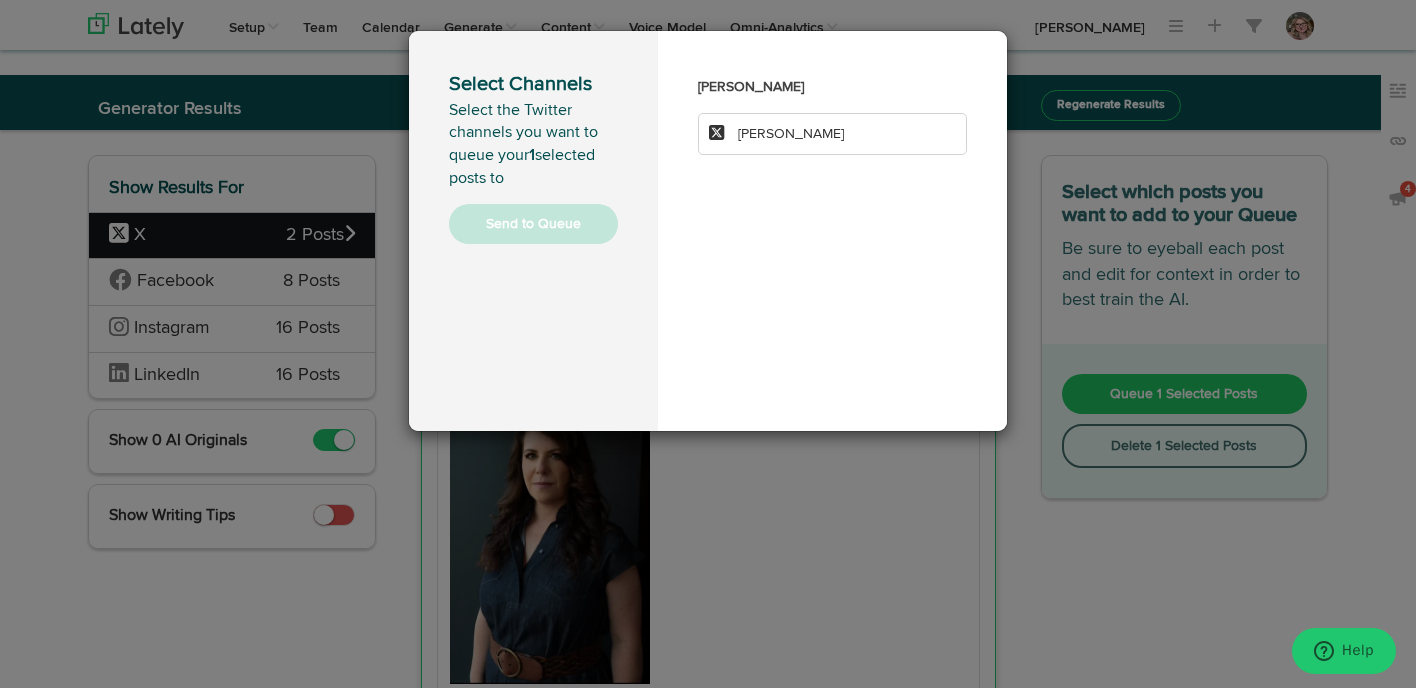click on "[PERSON_NAME]" at bounding box center (791, 134) 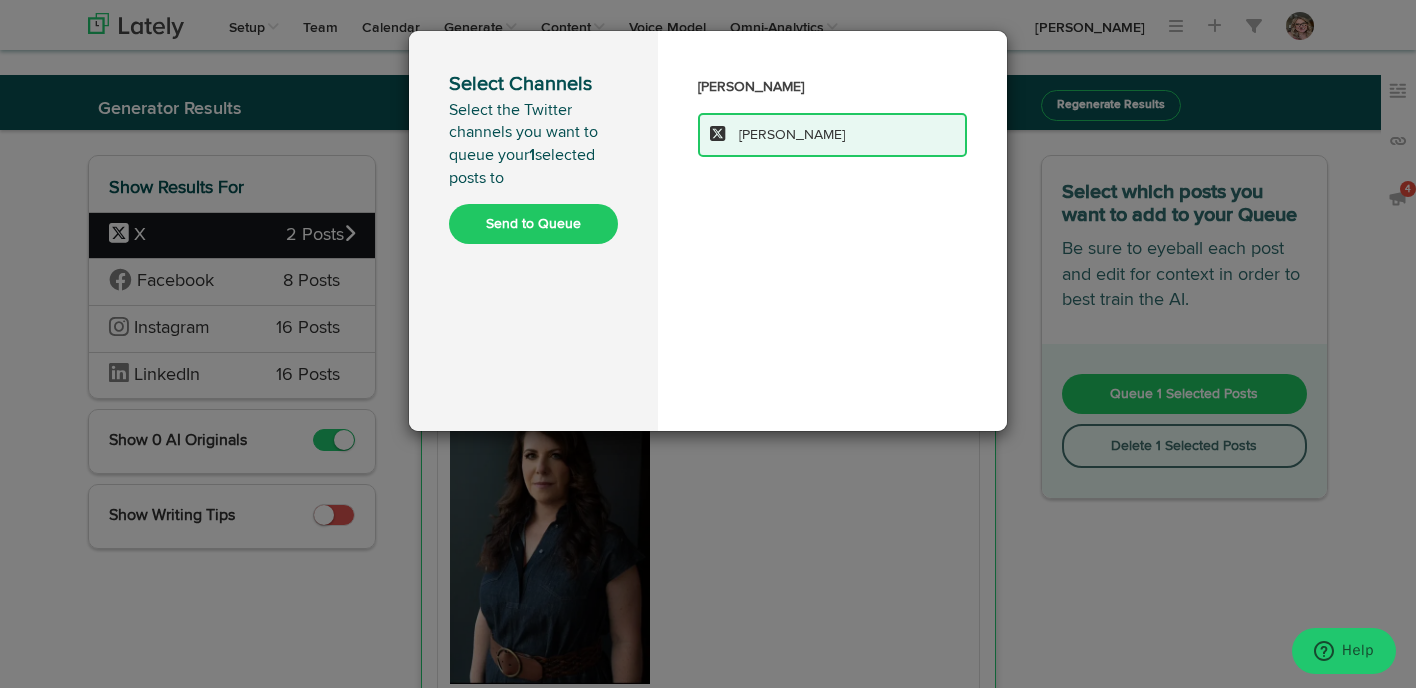 click on "Send to Queue" at bounding box center [533, 224] 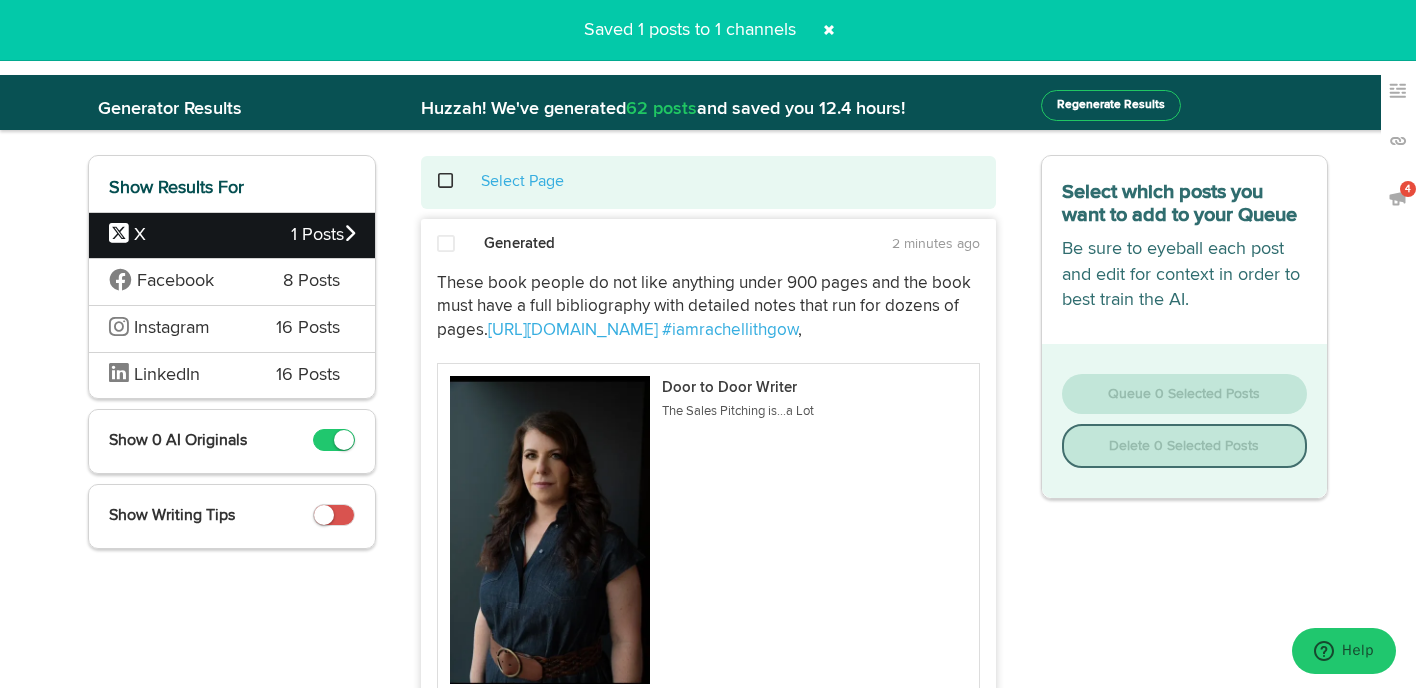 click at bounding box center [446, 244] 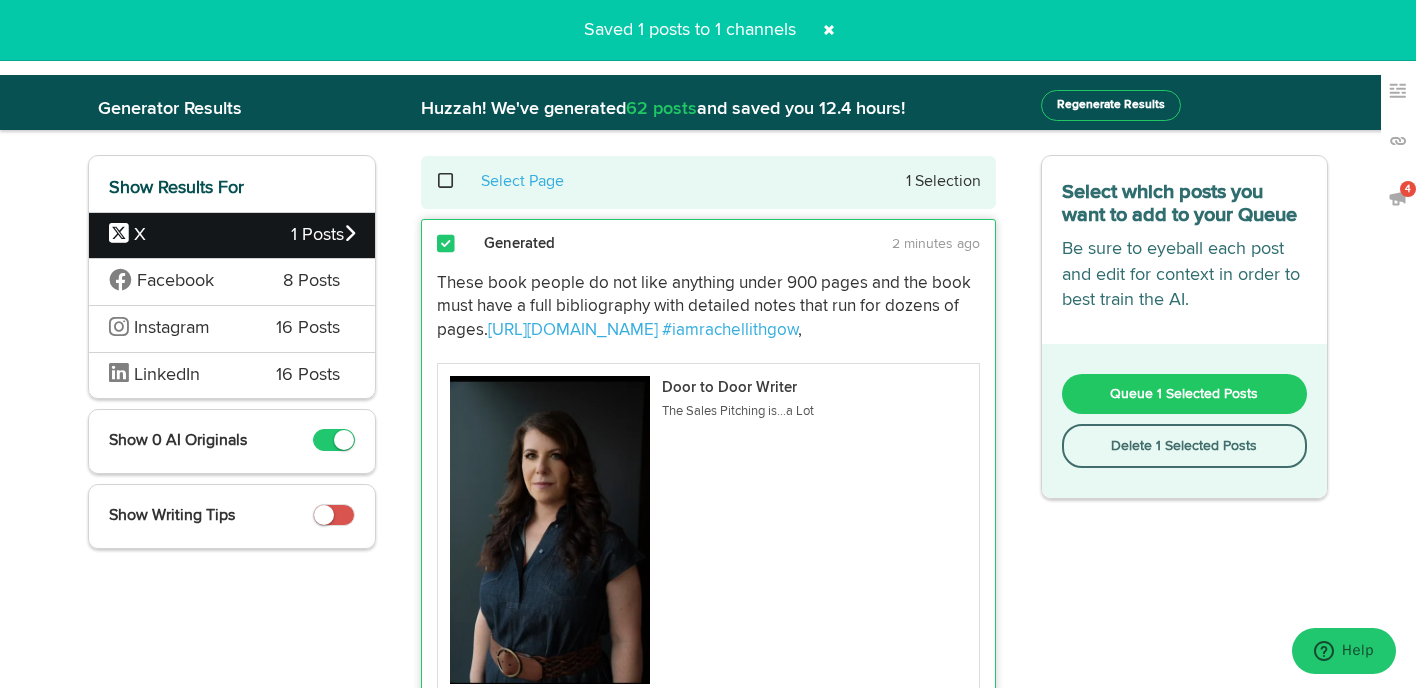 click on "Delete 1 Selected Posts" at bounding box center (1185, 446) 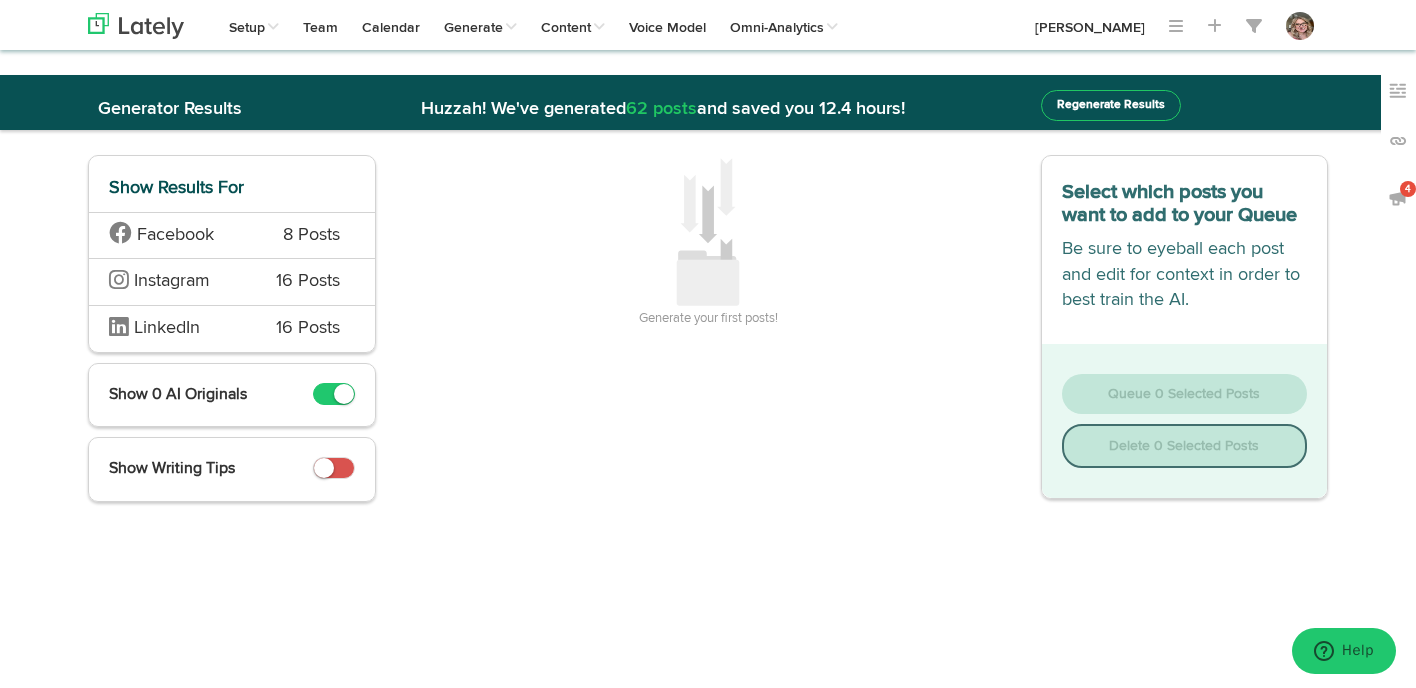 click on "LinkedIn" at bounding box center (177, 329) 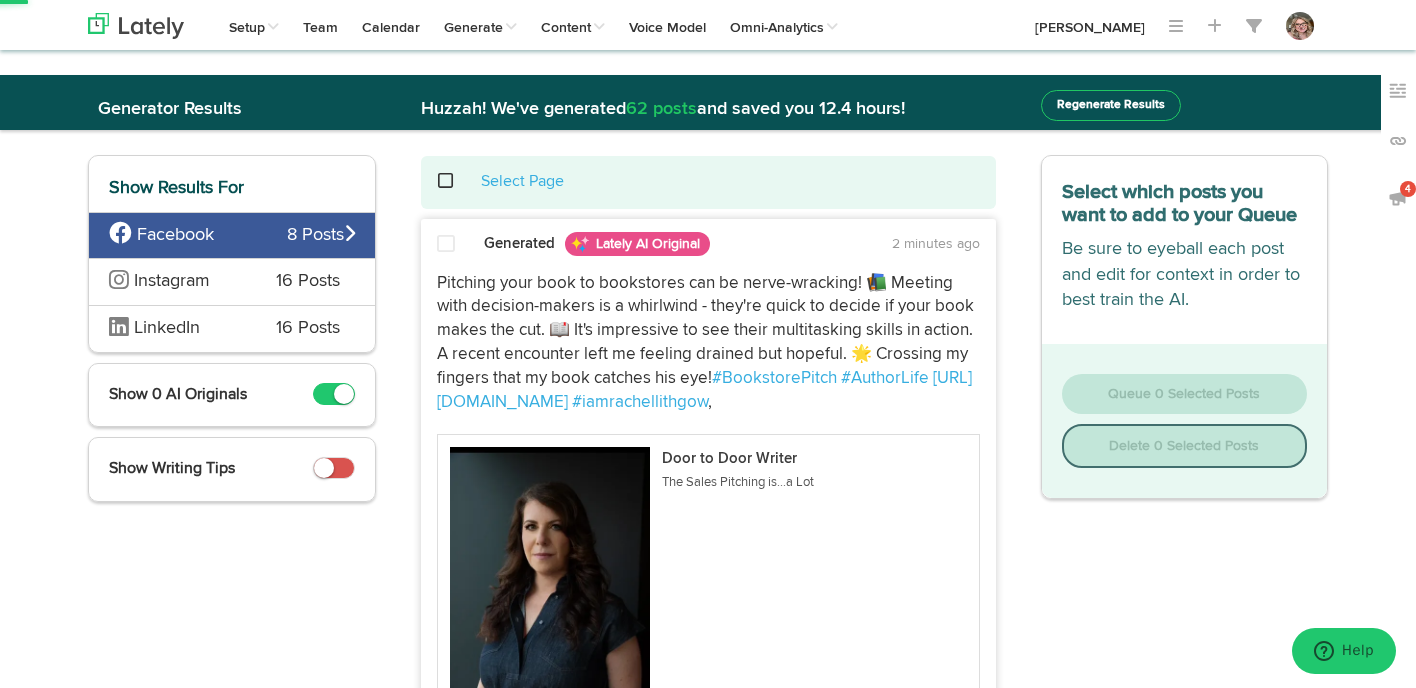 click at bounding box center (446, 244) 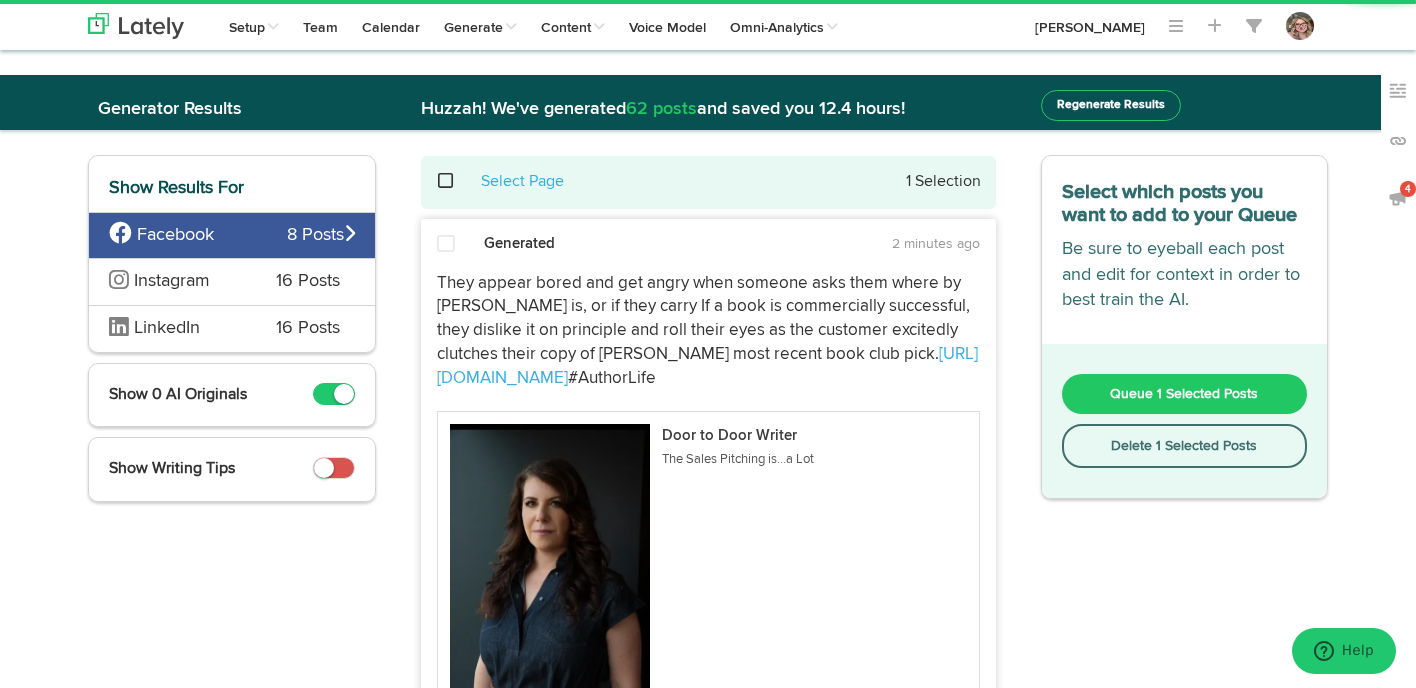 scroll, scrollTop: 19, scrollLeft: 0, axis: vertical 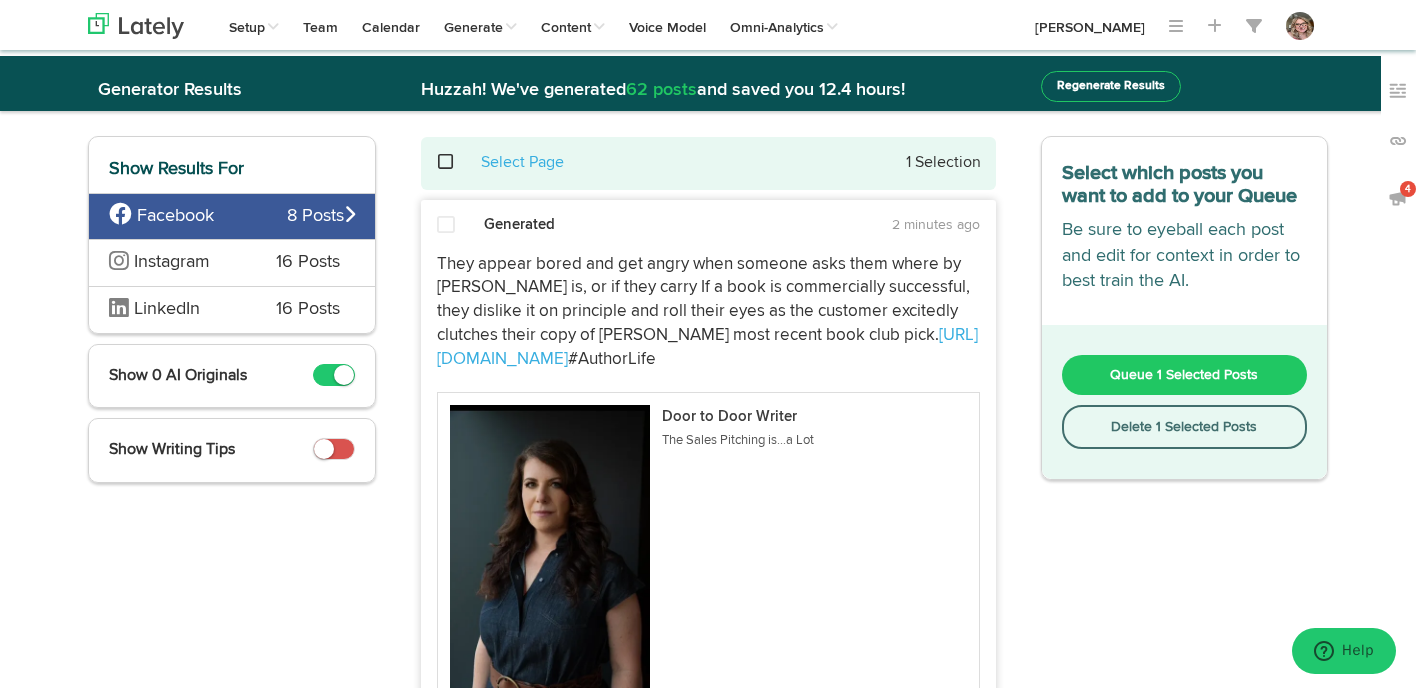 click on "LinkedIn" at bounding box center (177, 310) 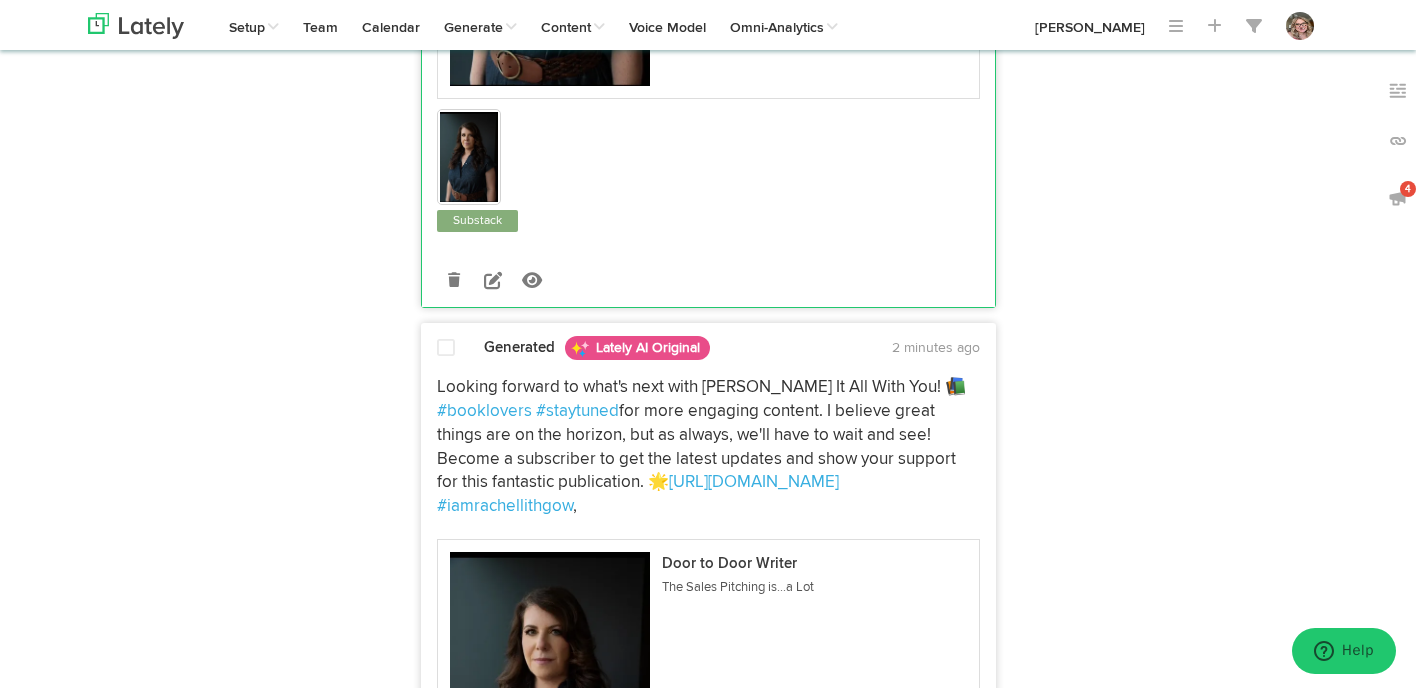 click at bounding box center (446, 348) 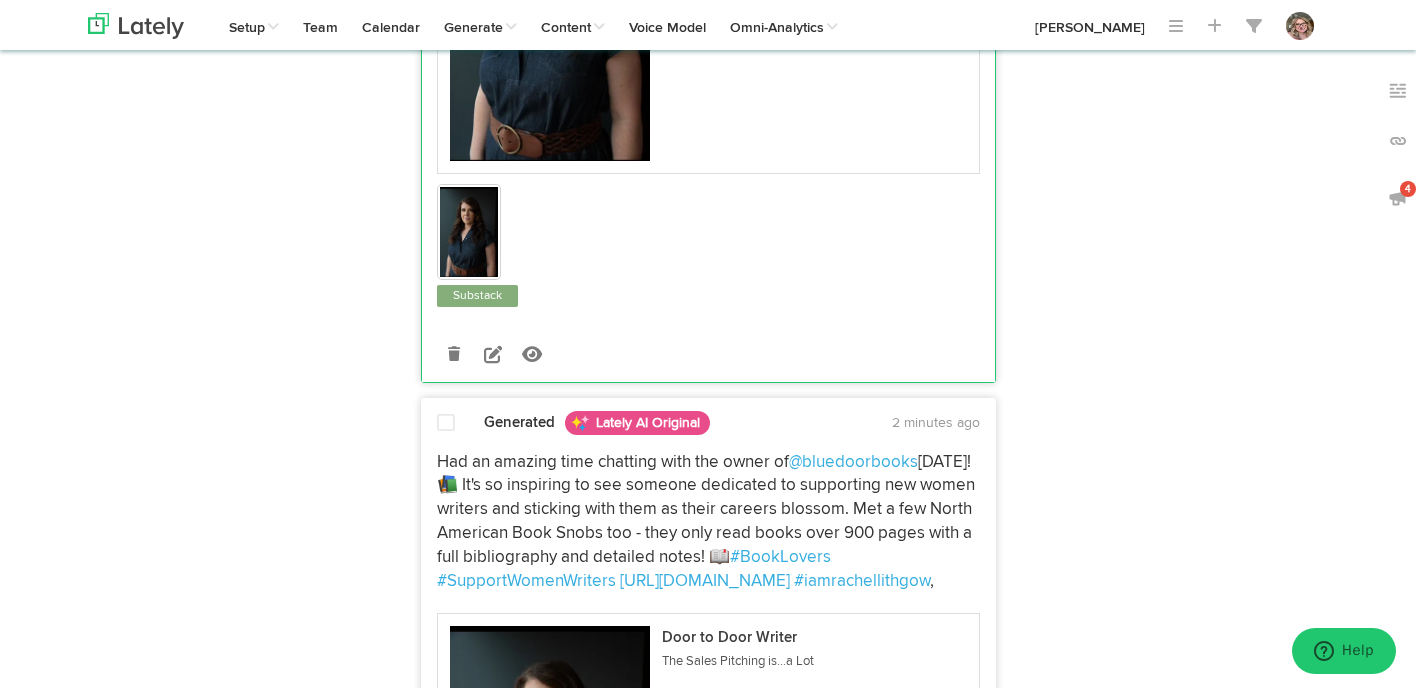 click at bounding box center (446, 423) 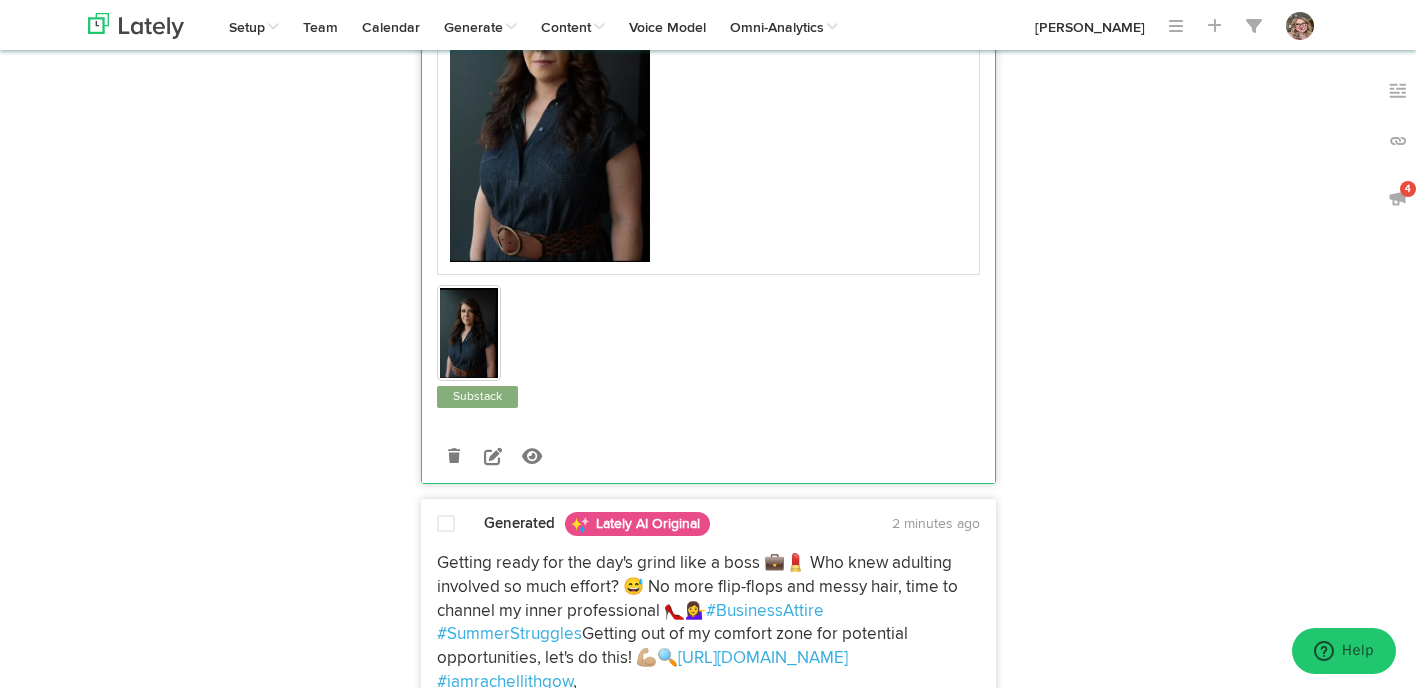 click at bounding box center [446, 525] 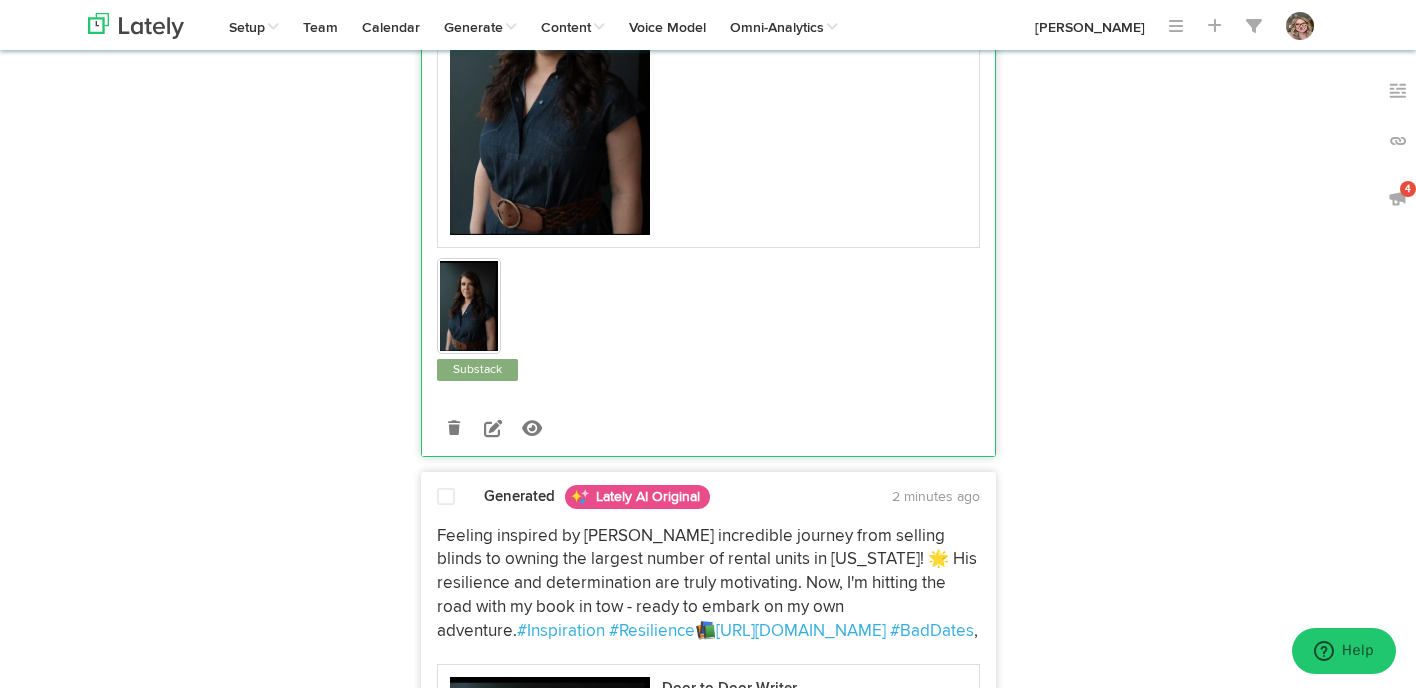 click at bounding box center [446, 498] 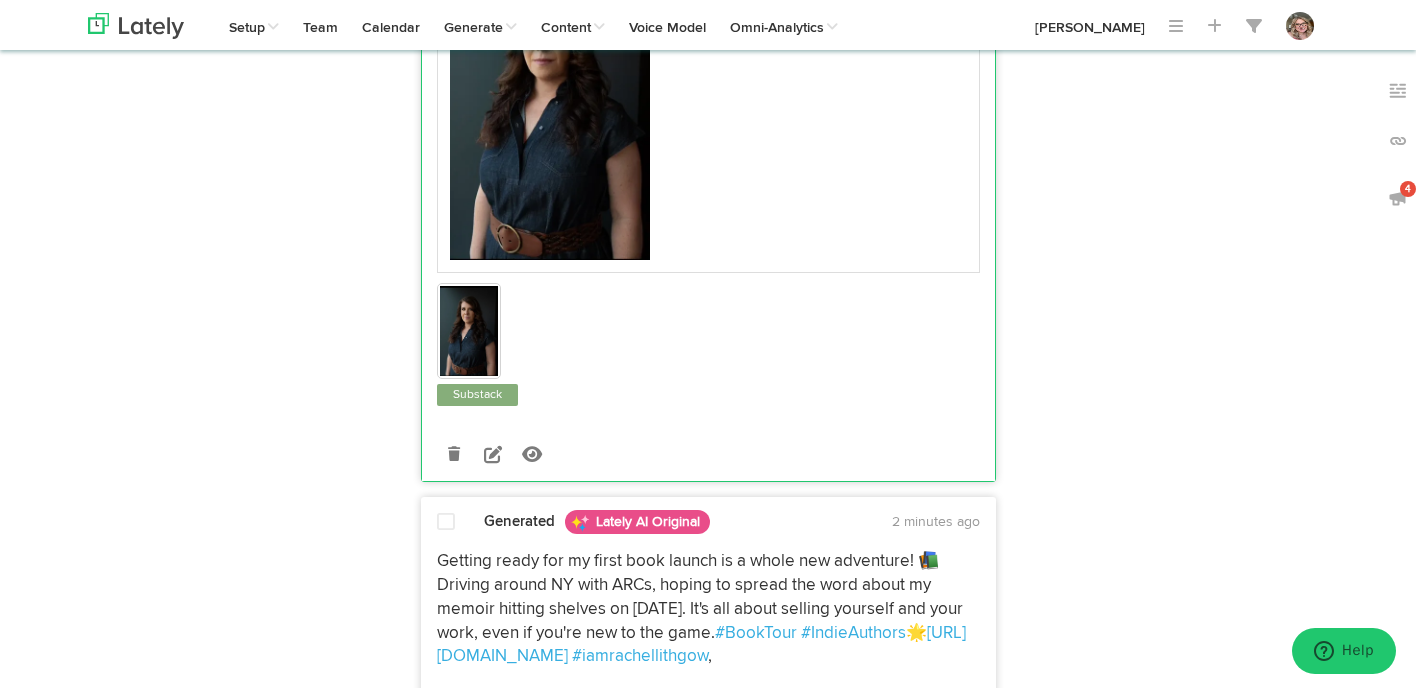 click at bounding box center (446, 523) 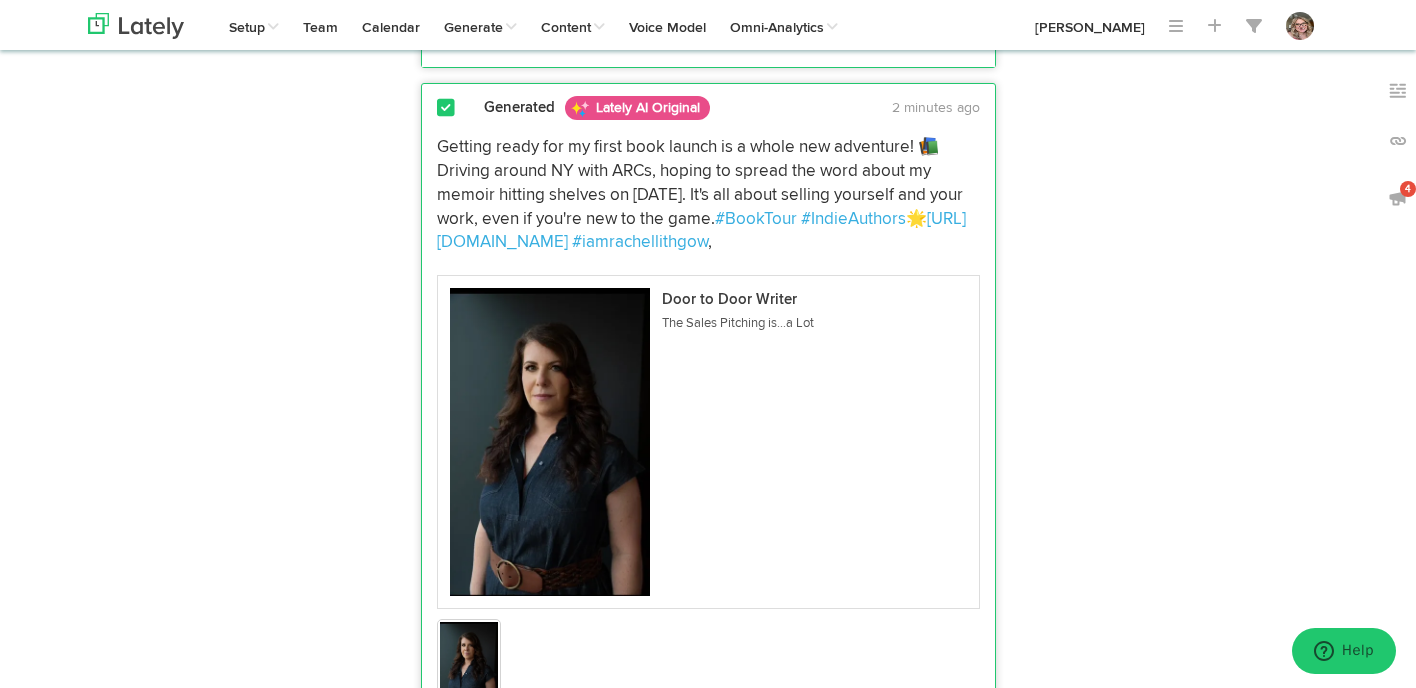 scroll, scrollTop: 3990, scrollLeft: 0, axis: vertical 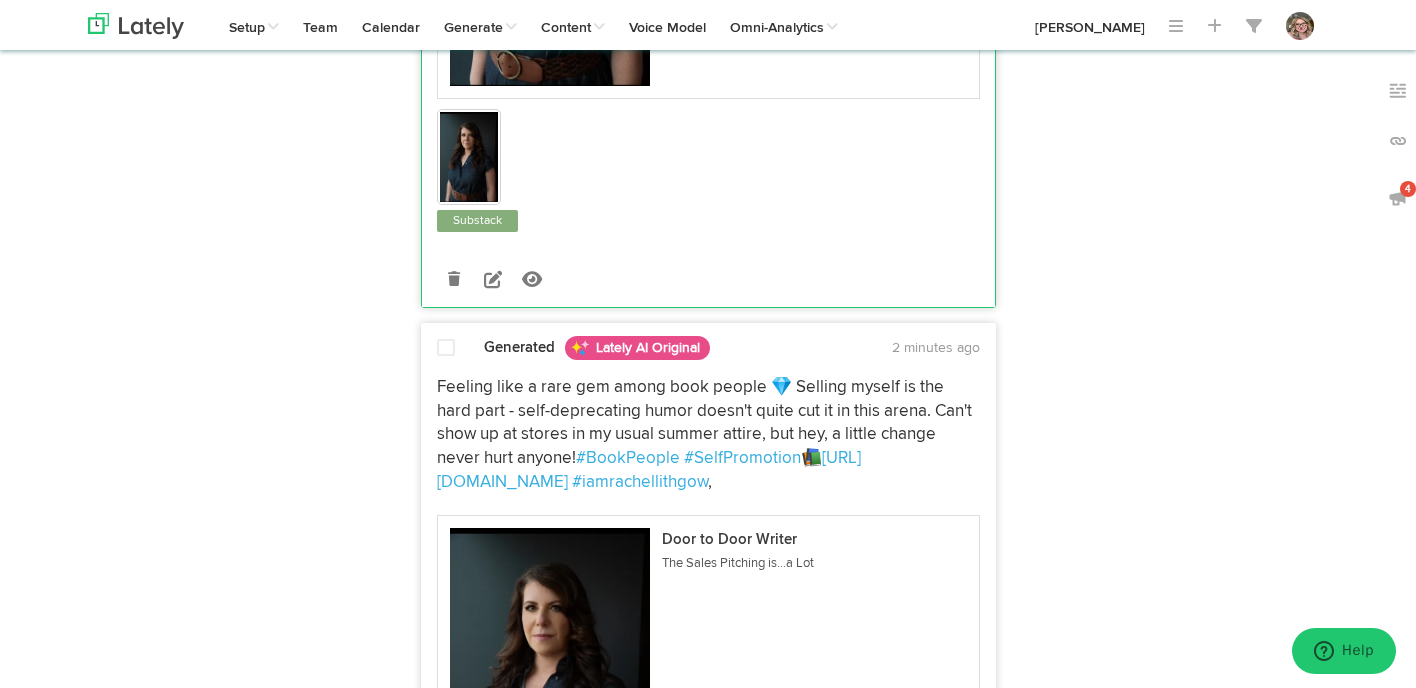 click at bounding box center (446, 348) 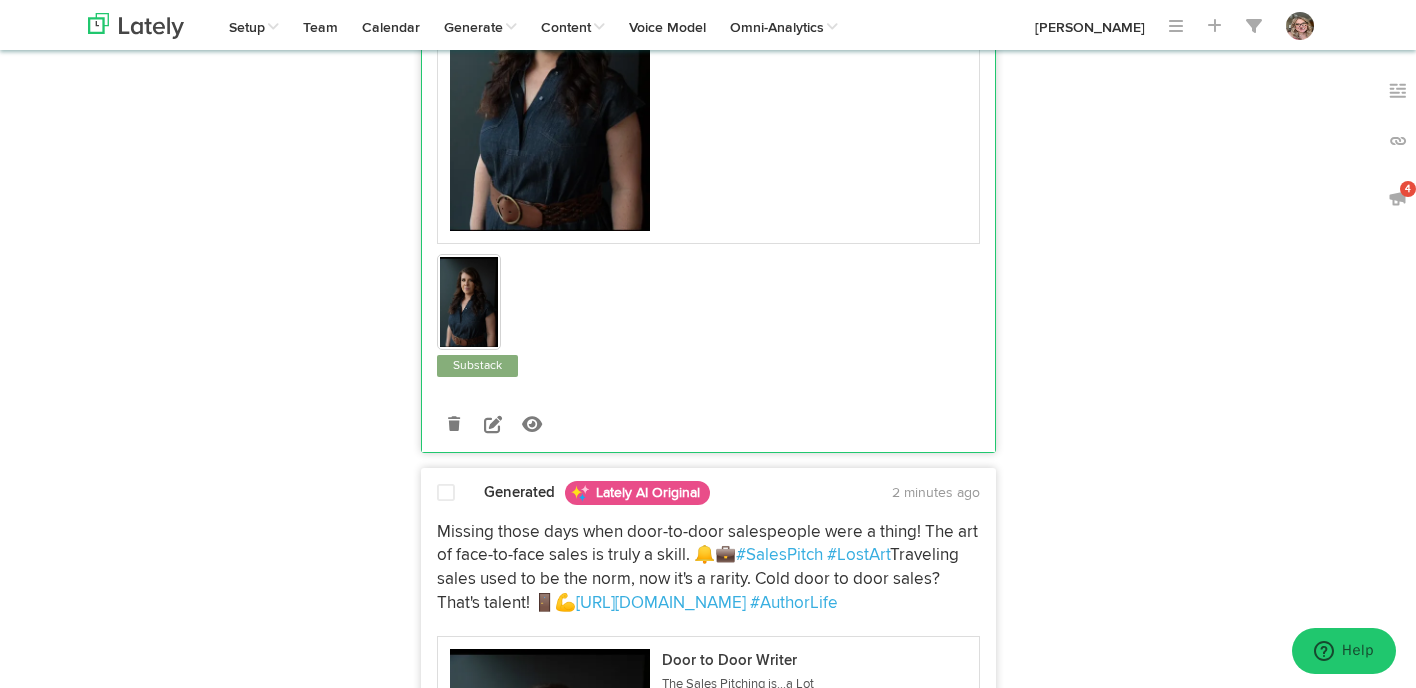 scroll, scrollTop: 5108, scrollLeft: 0, axis: vertical 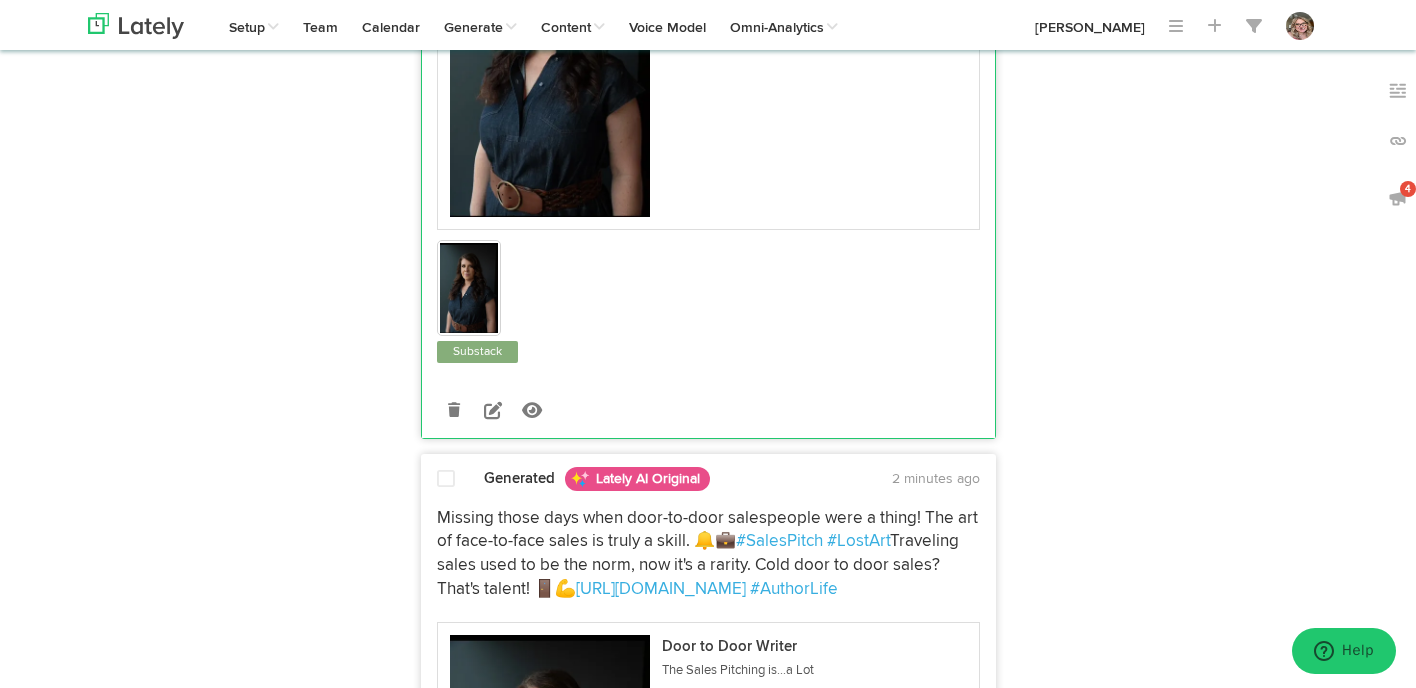 click at bounding box center [446, 479] 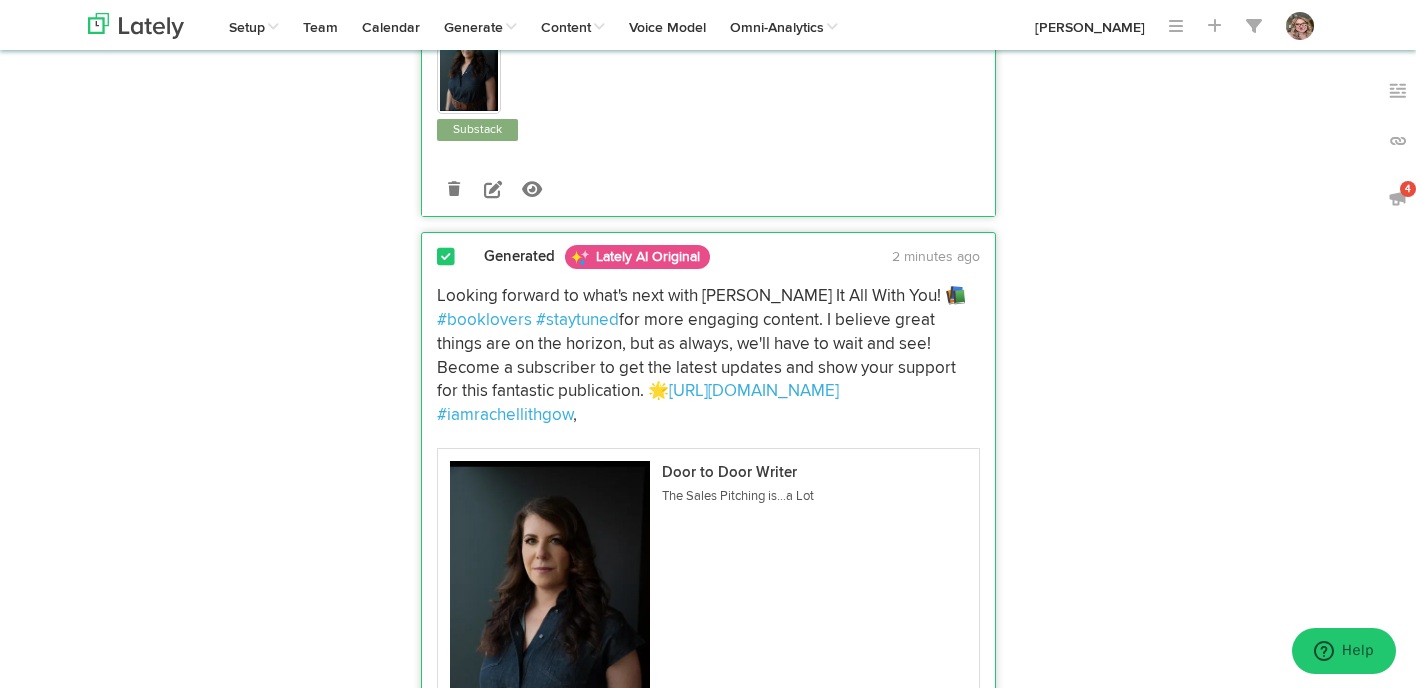 scroll, scrollTop: 0, scrollLeft: 0, axis: both 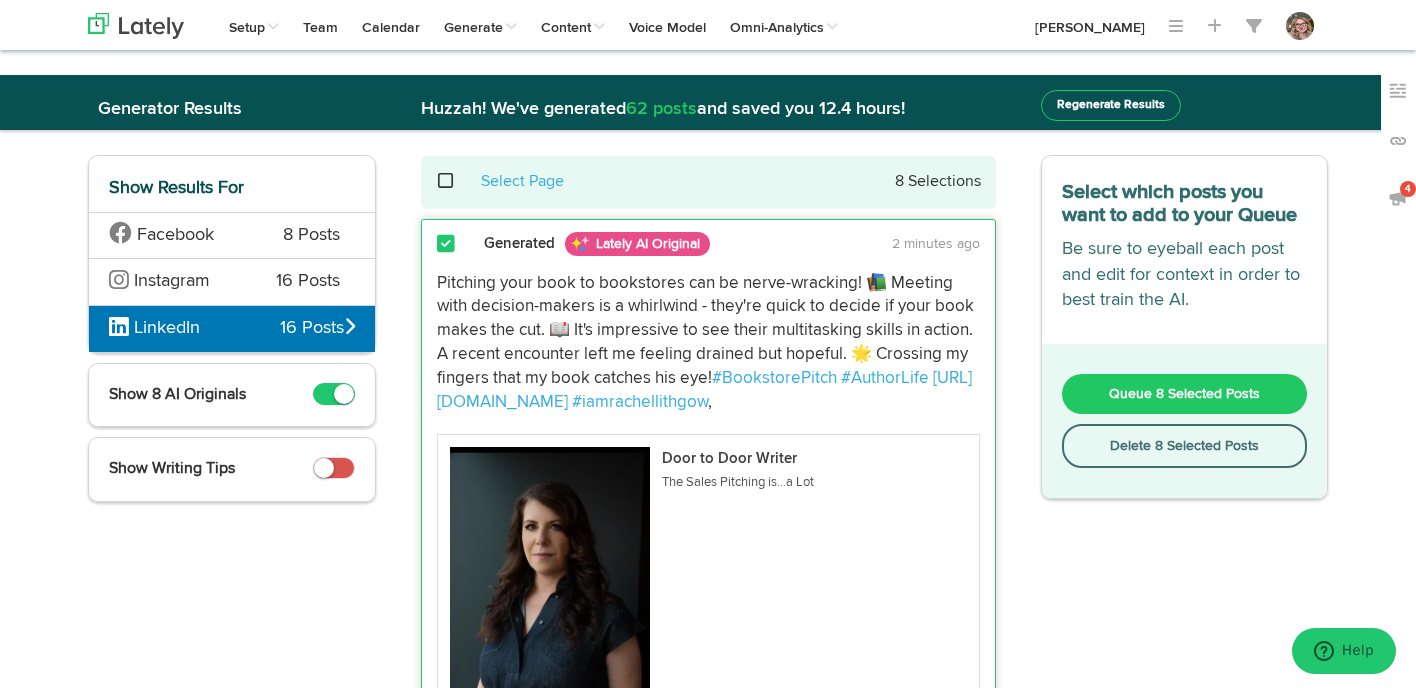 click on "Queue 8 Selected Posts" at bounding box center (1184, 394) 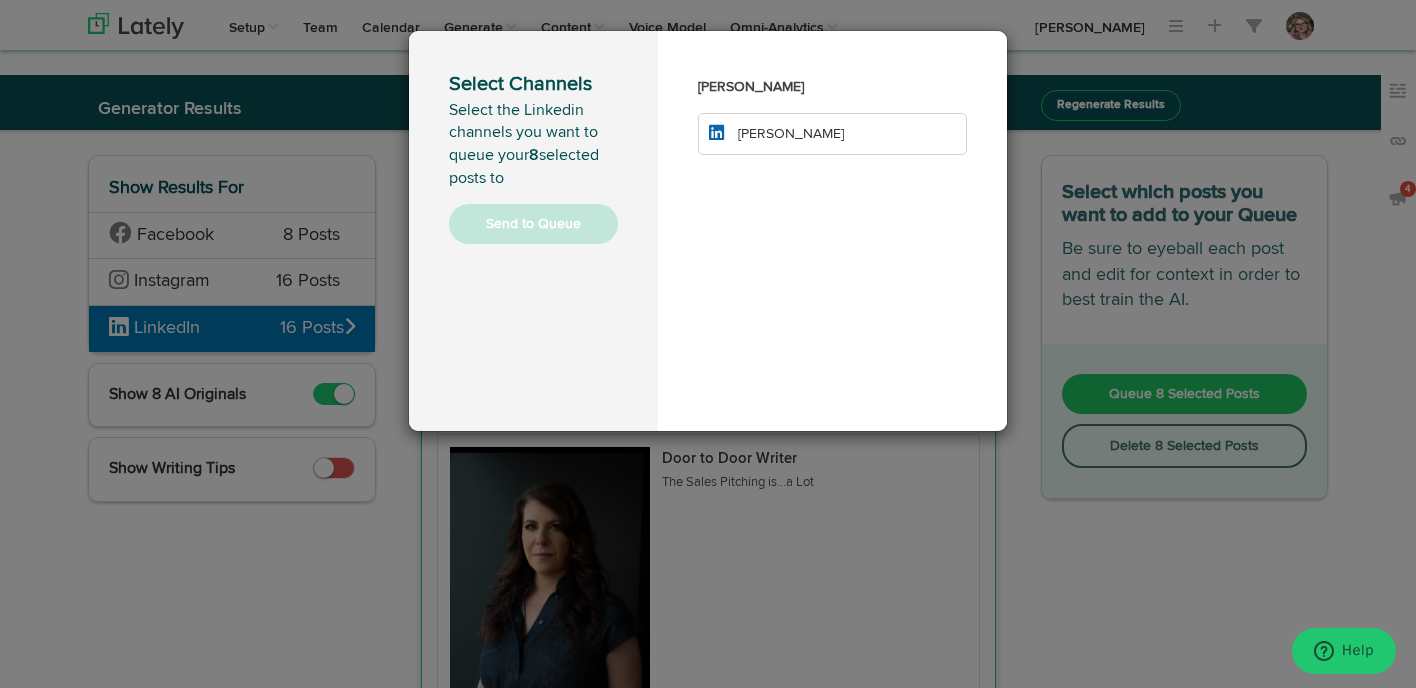click on "[PERSON_NAME]" at bounding box center [791, 134] 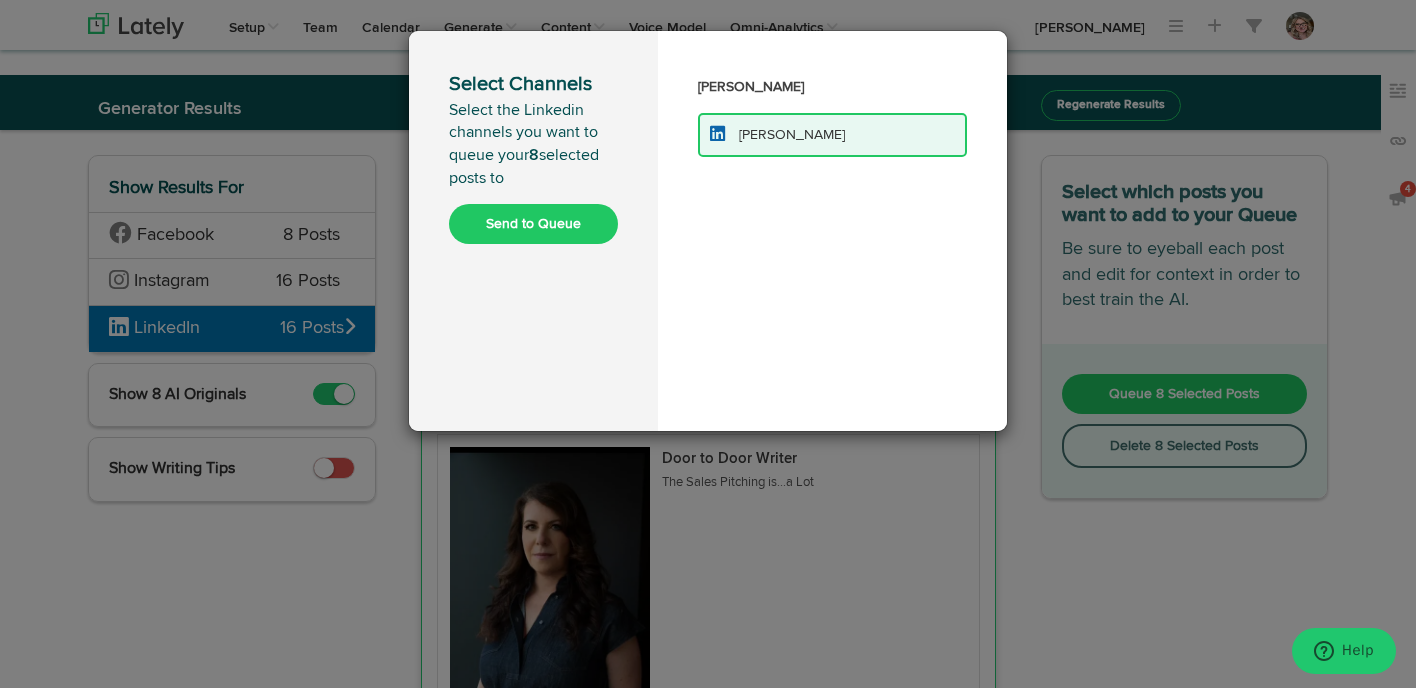 click on "Send to Queue" at bounding box center [533, 224] 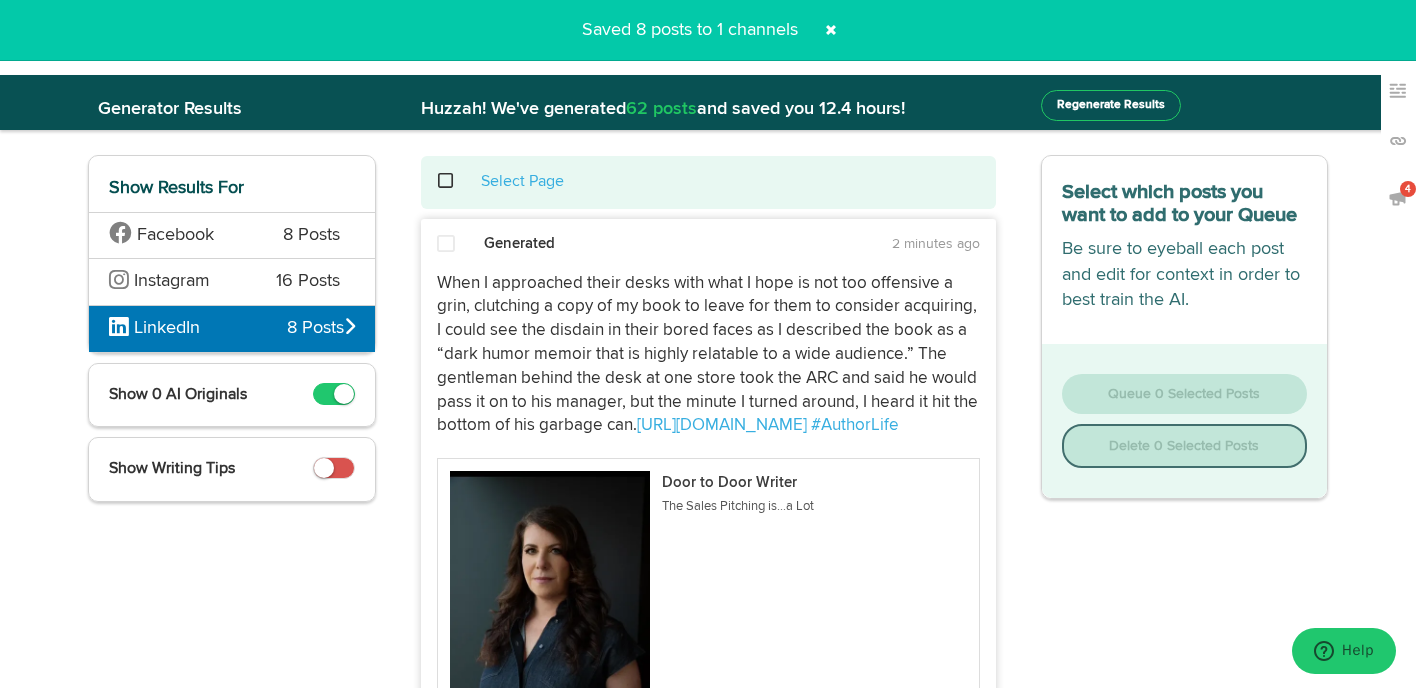 click 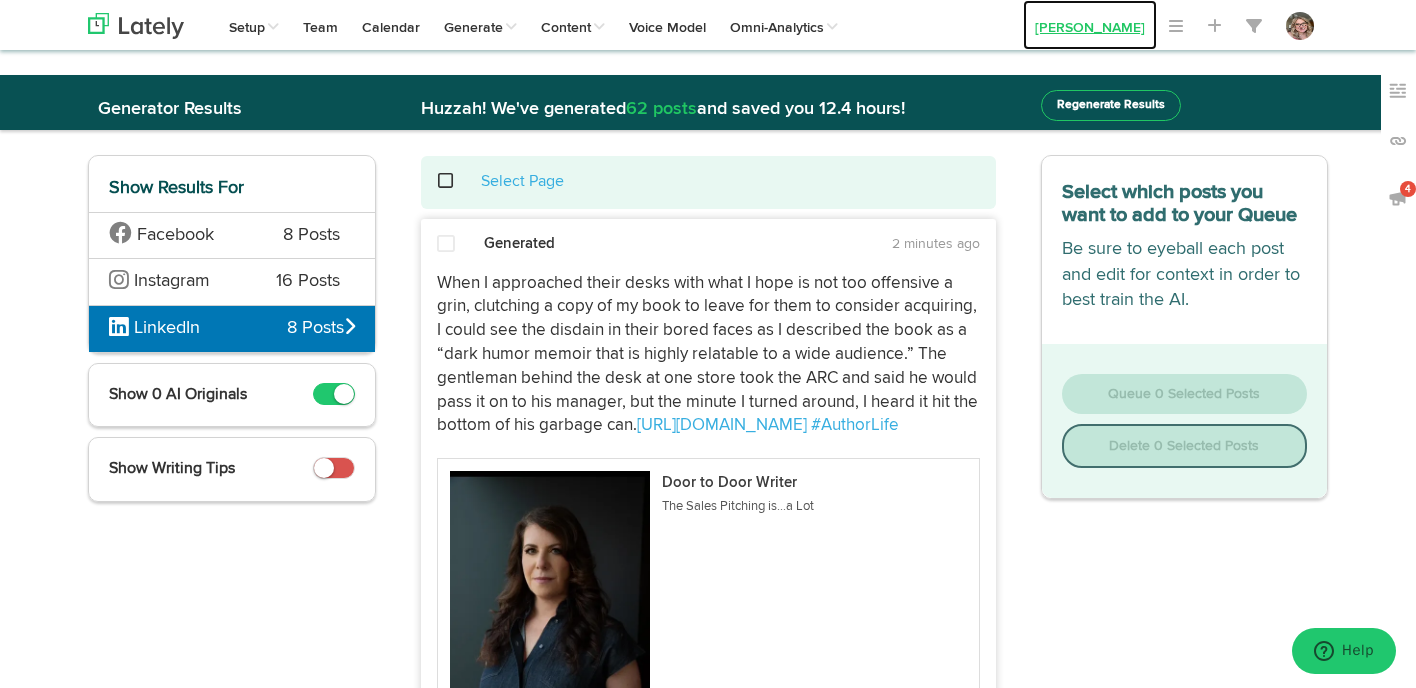 click on "[PERSON_NAME]" at bounding box center (1090, 25) 